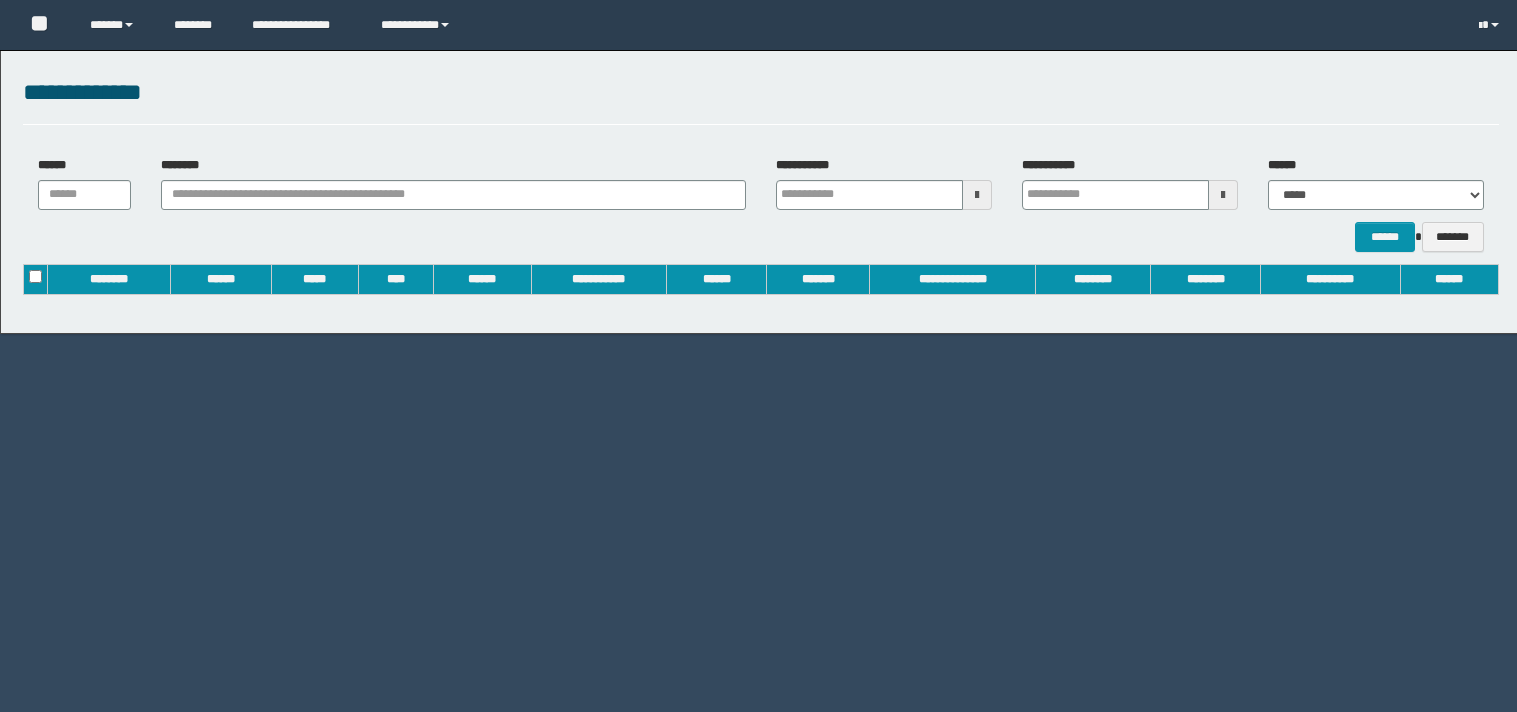 scroll, scrollTop: 0, scrollLeft: 0, axis: both 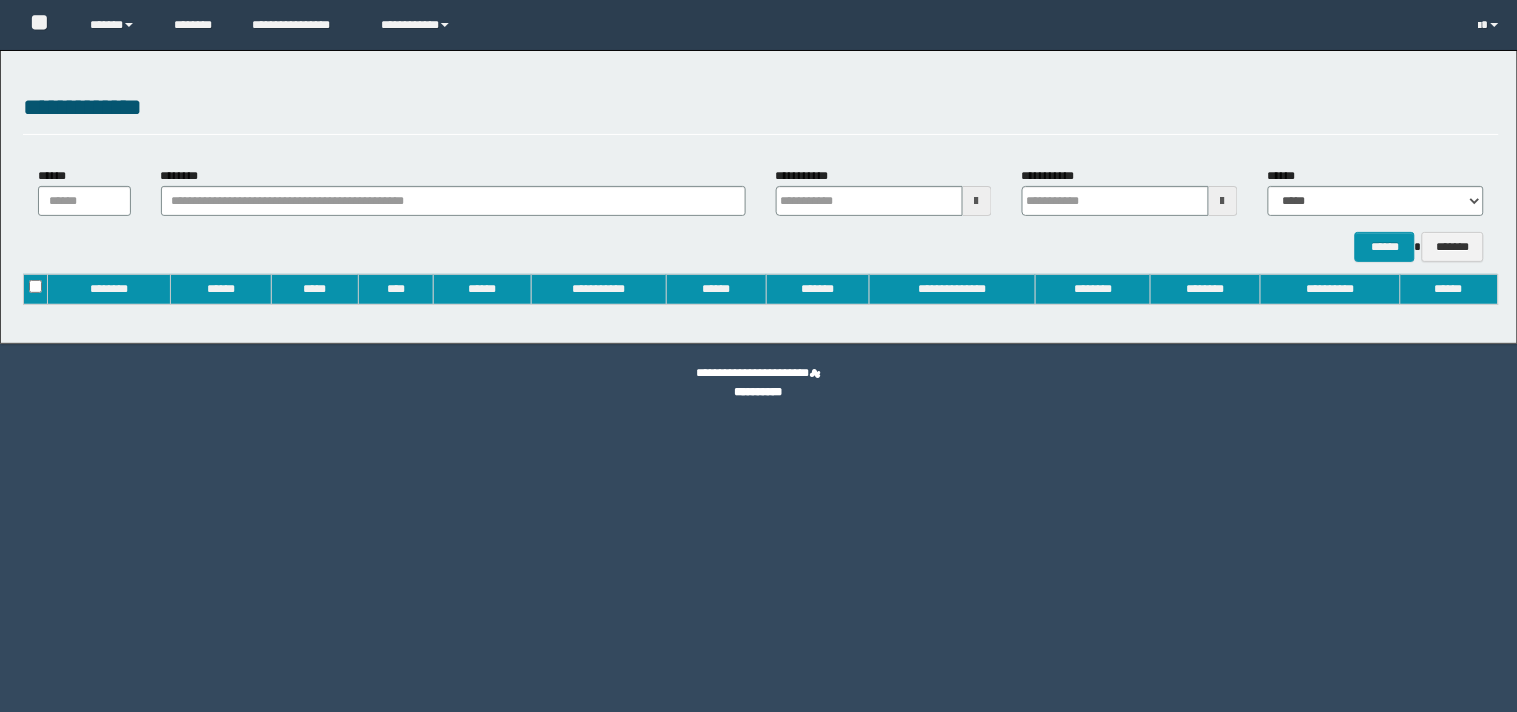 type on "**********" 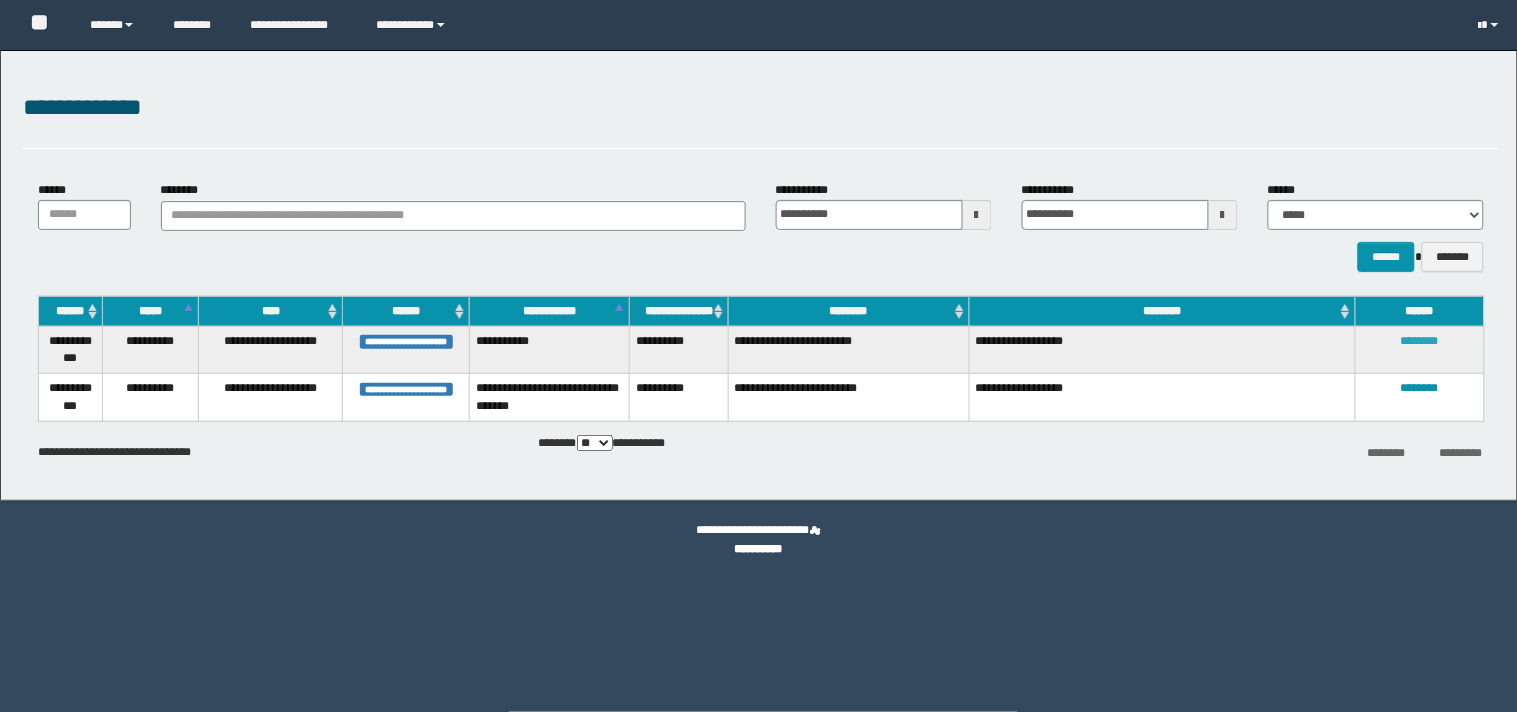 click on "********" at bounding box center (1420, 341) 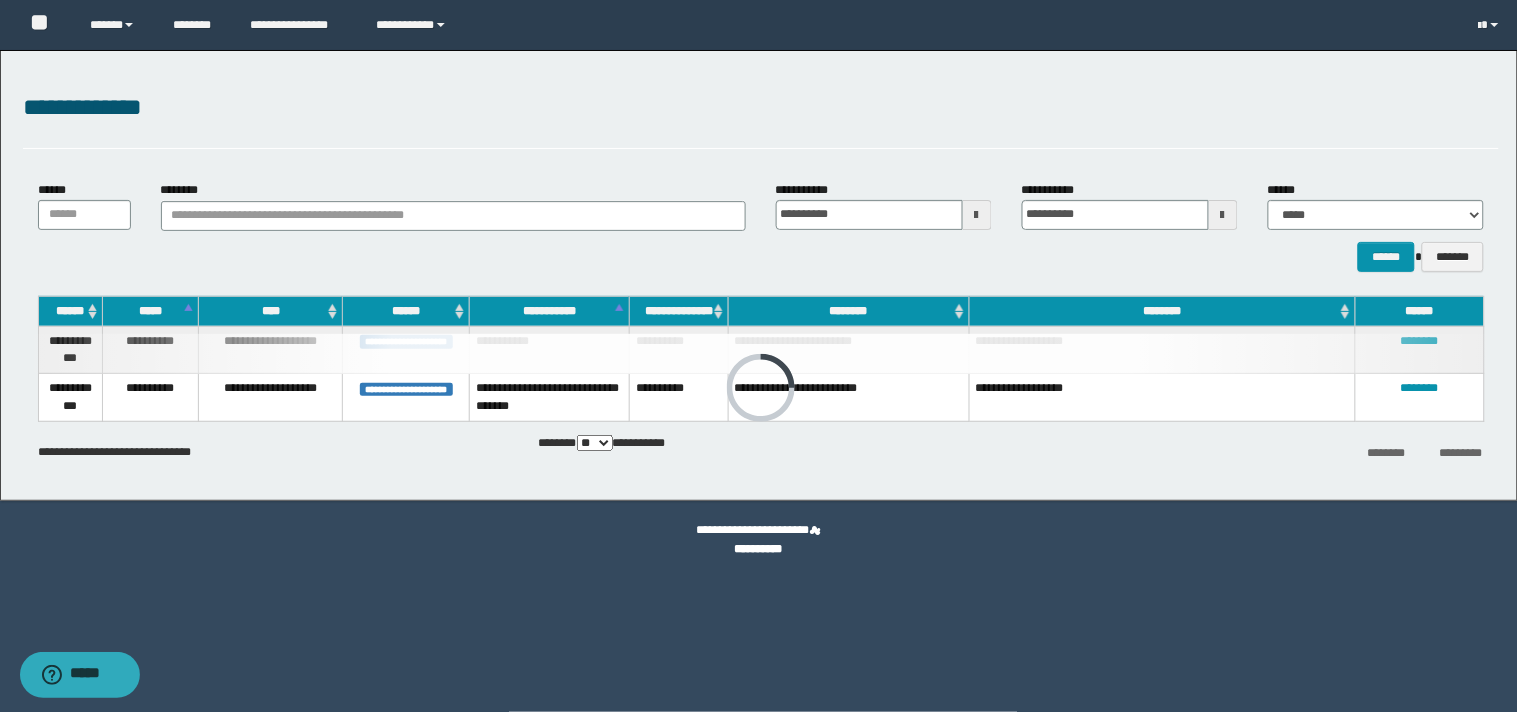 scroll, scrollTop: 0, scrollLeft: 0, axis: both 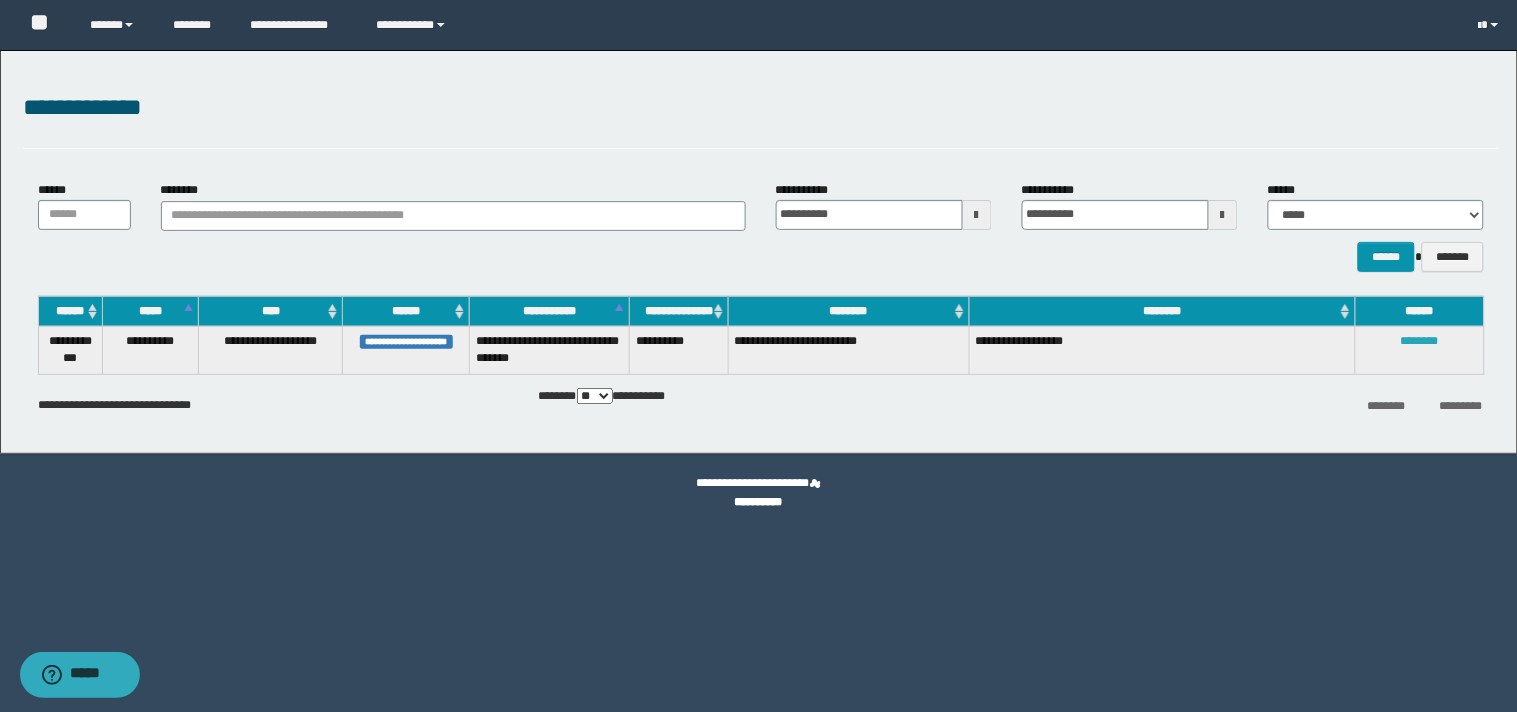click on "********" at bounding box center (1420, 341) 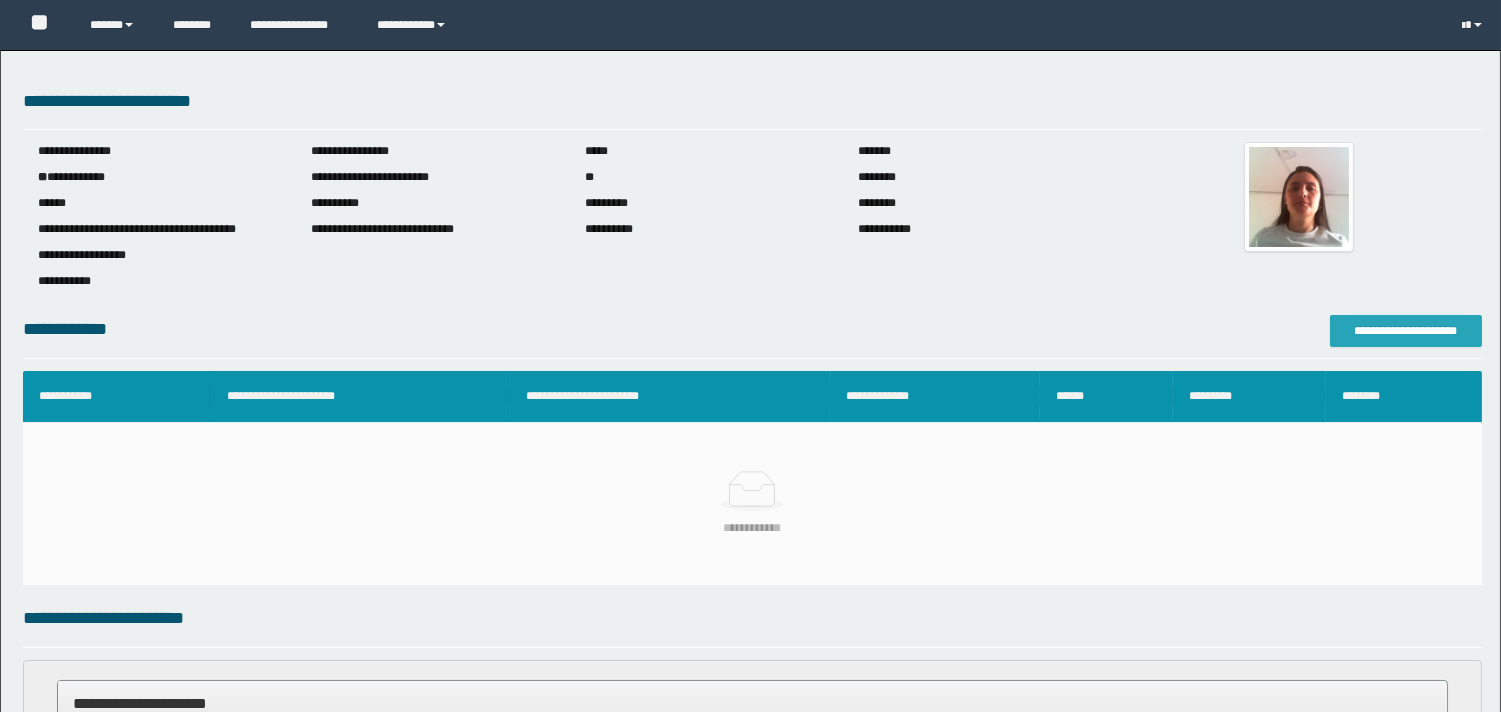 scroll, scrollTop: 0, scrollLeft: 0, axis: both 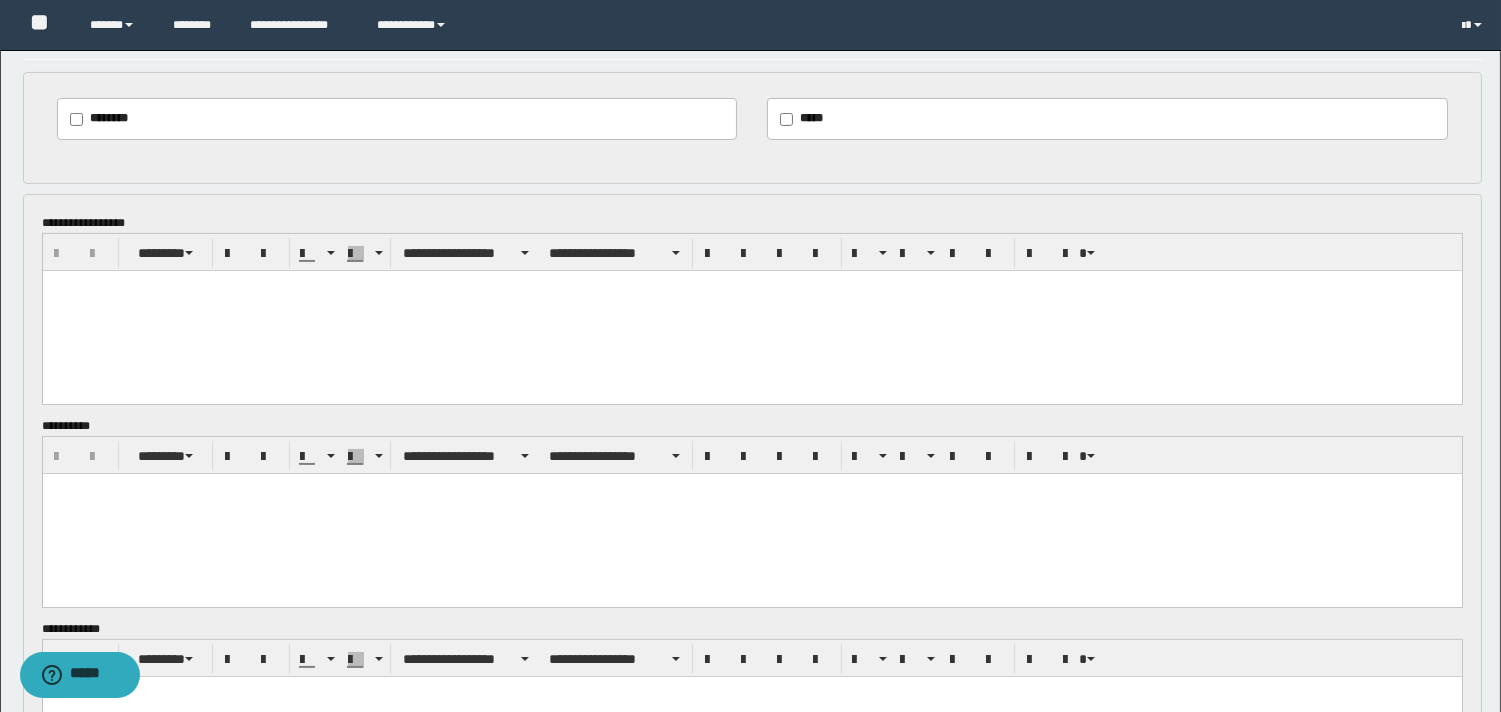 click at bounding box center [751, 310] 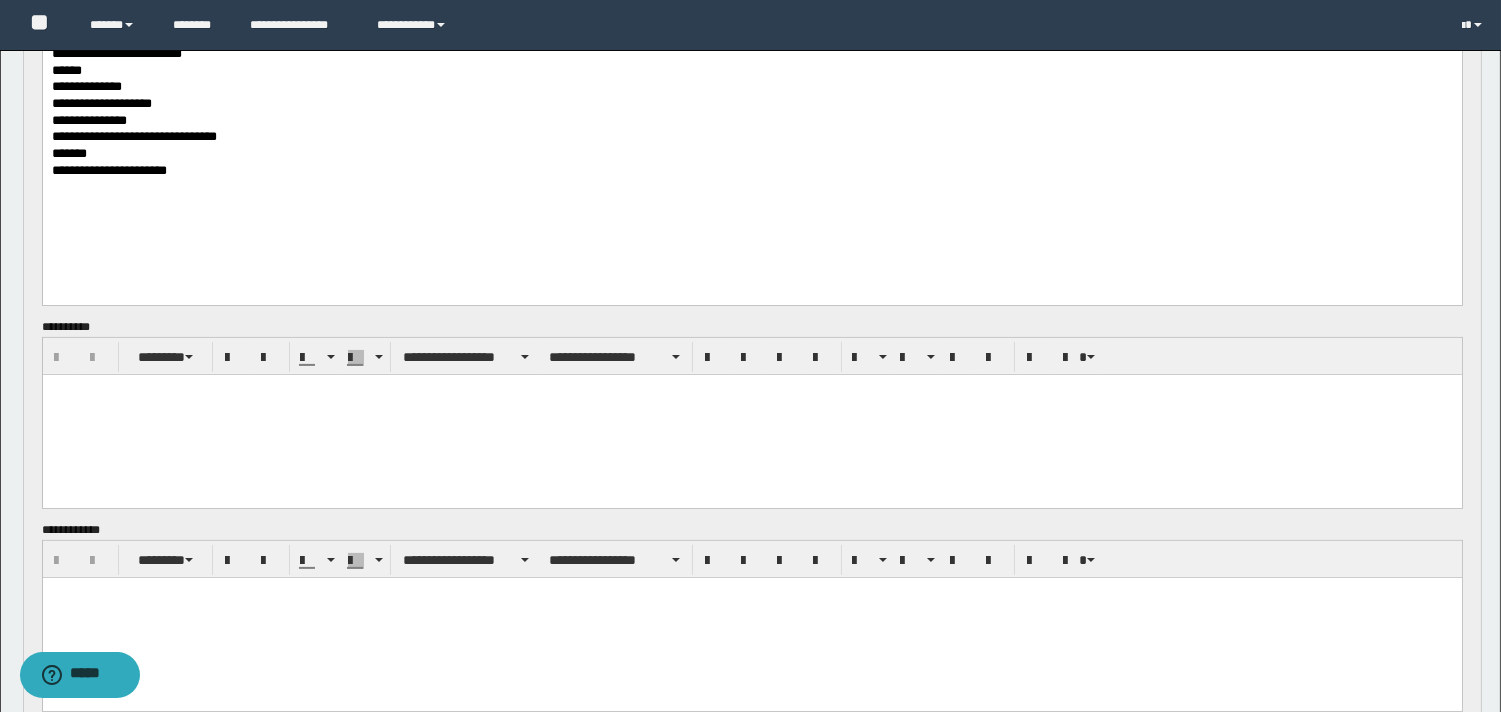 scroll, scrollTop: 1037, scrollLeft: 0, axis: vertical 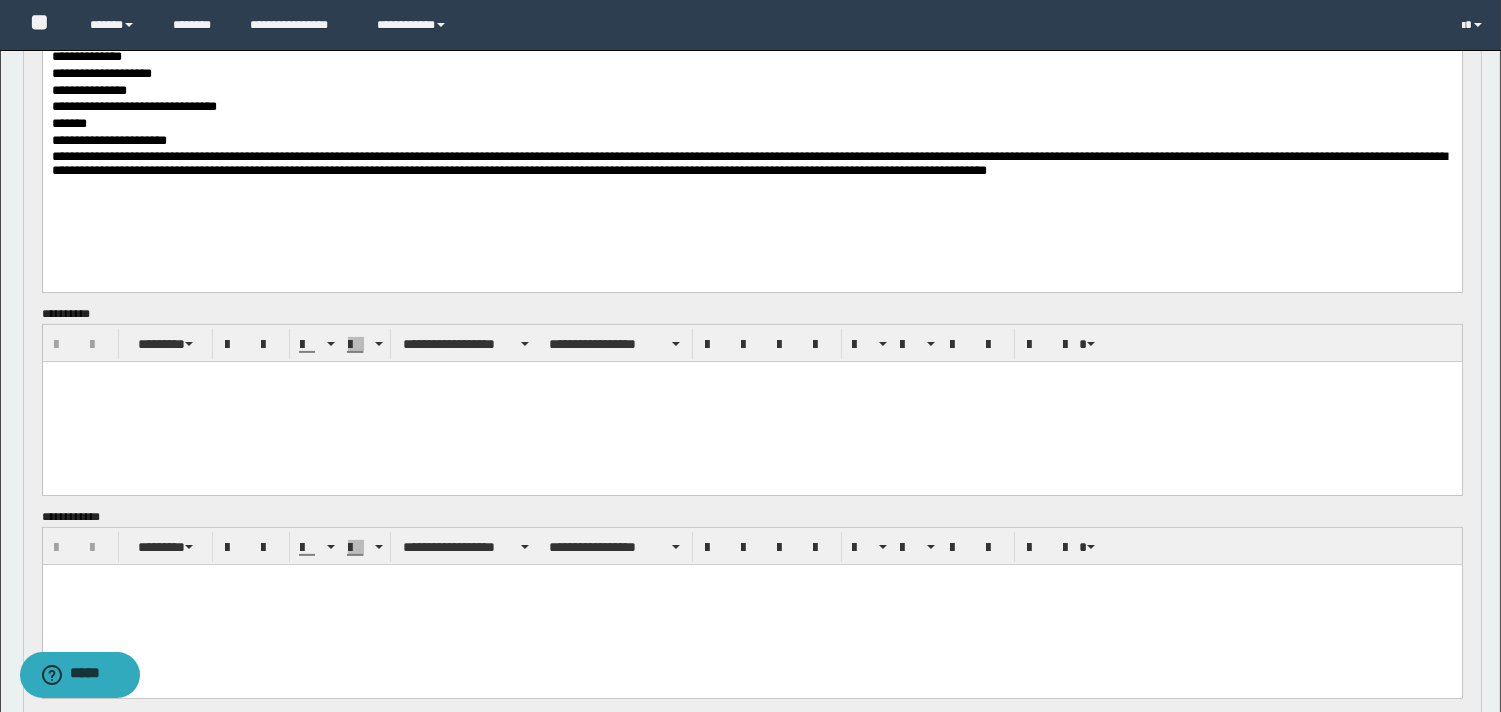 click on "**********" at bounding box center (748, 162) 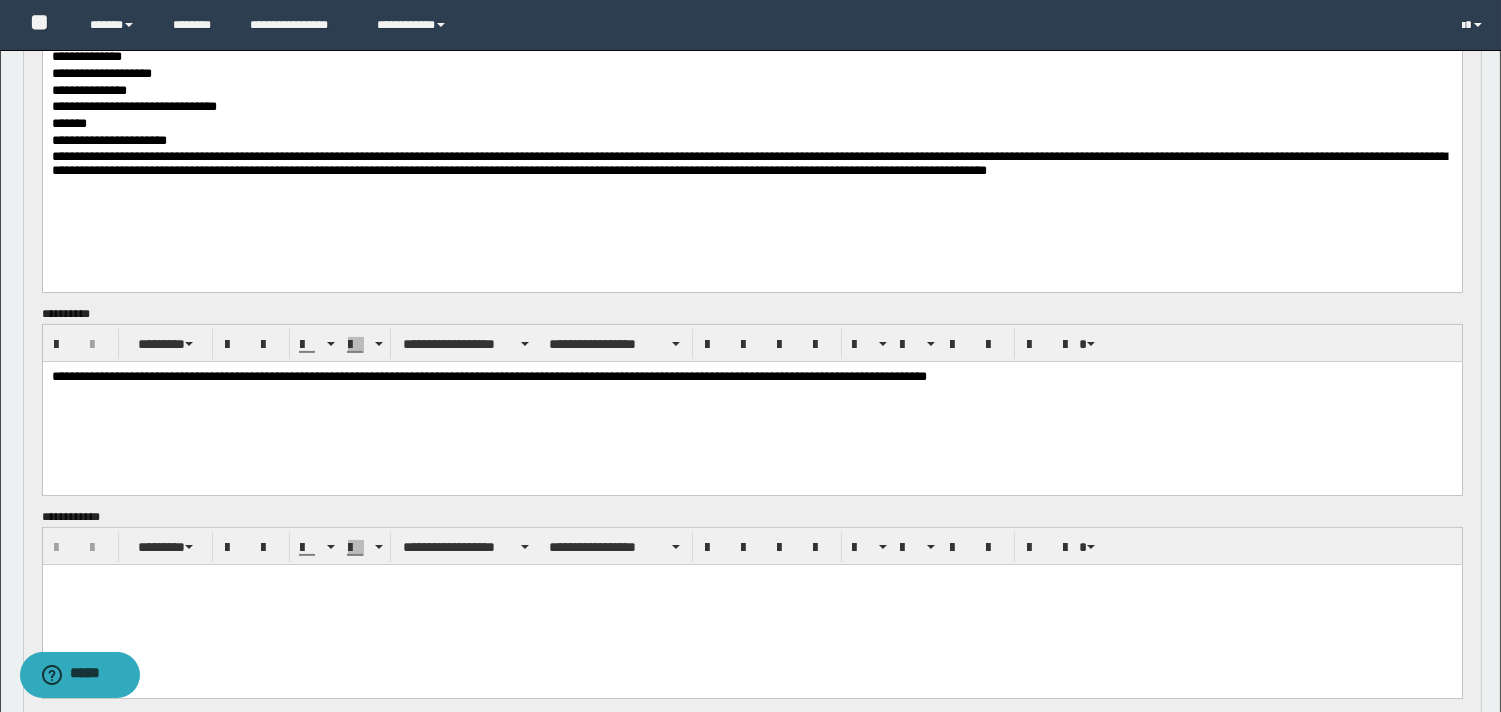 click on "**********" at bounding box center (751, 401) 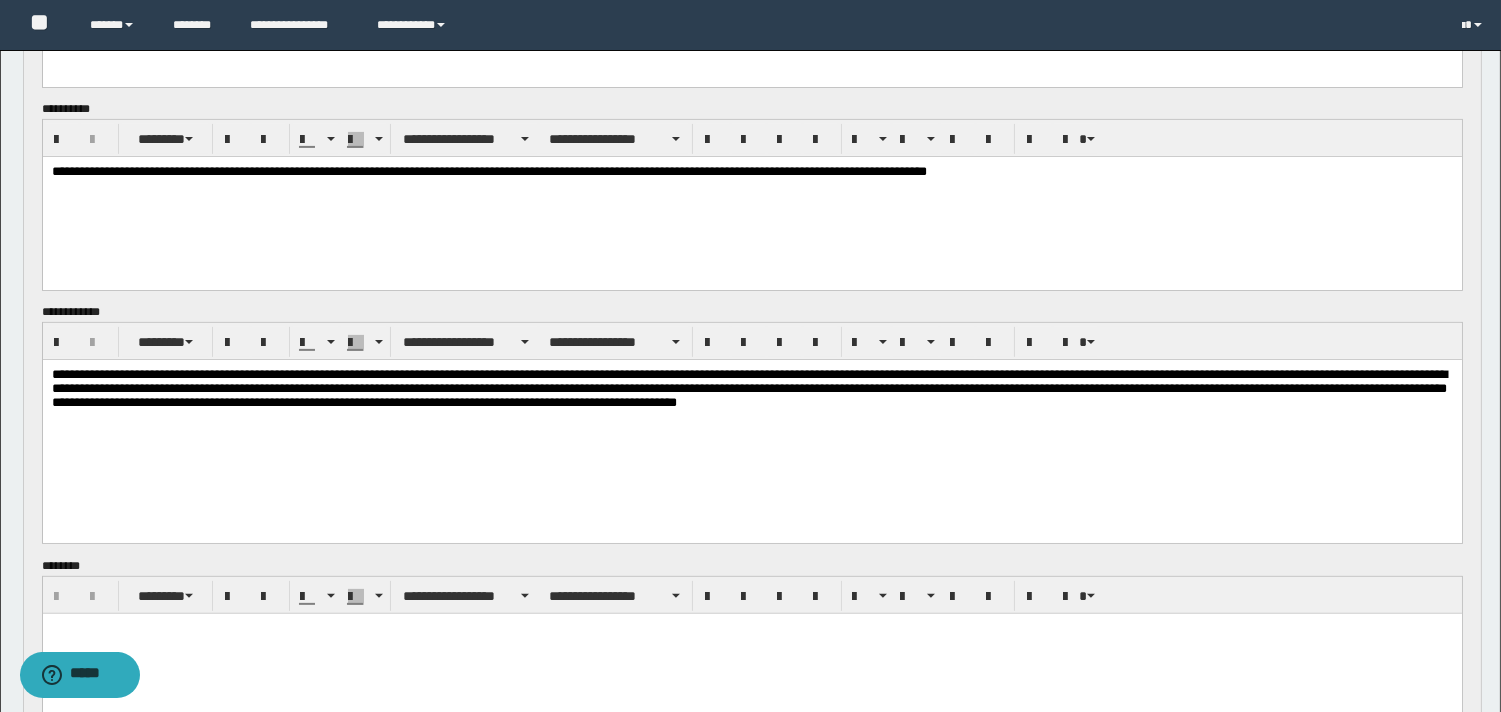 scroll, scrollTop: 1355, scrollLeft: 0, axis: vertical 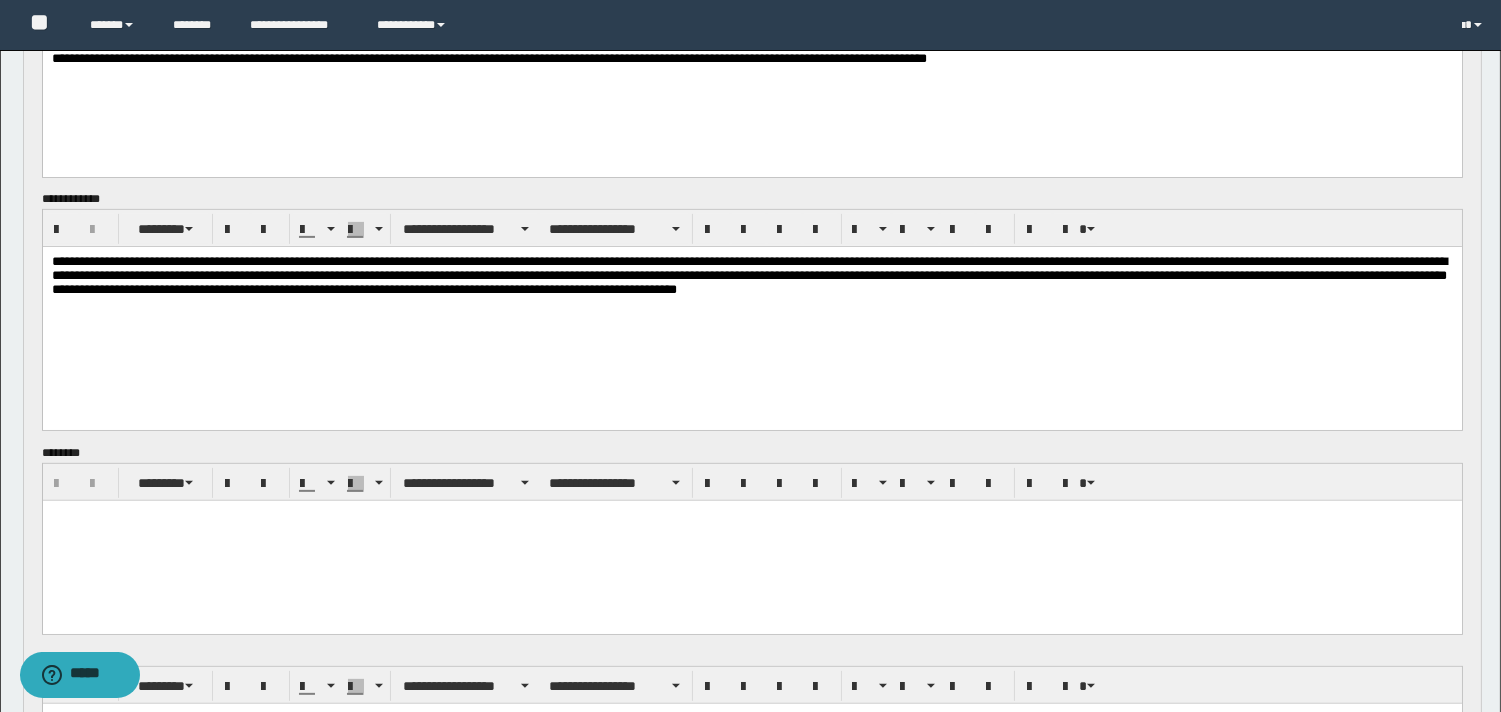 click at bounding box center (751, 540) 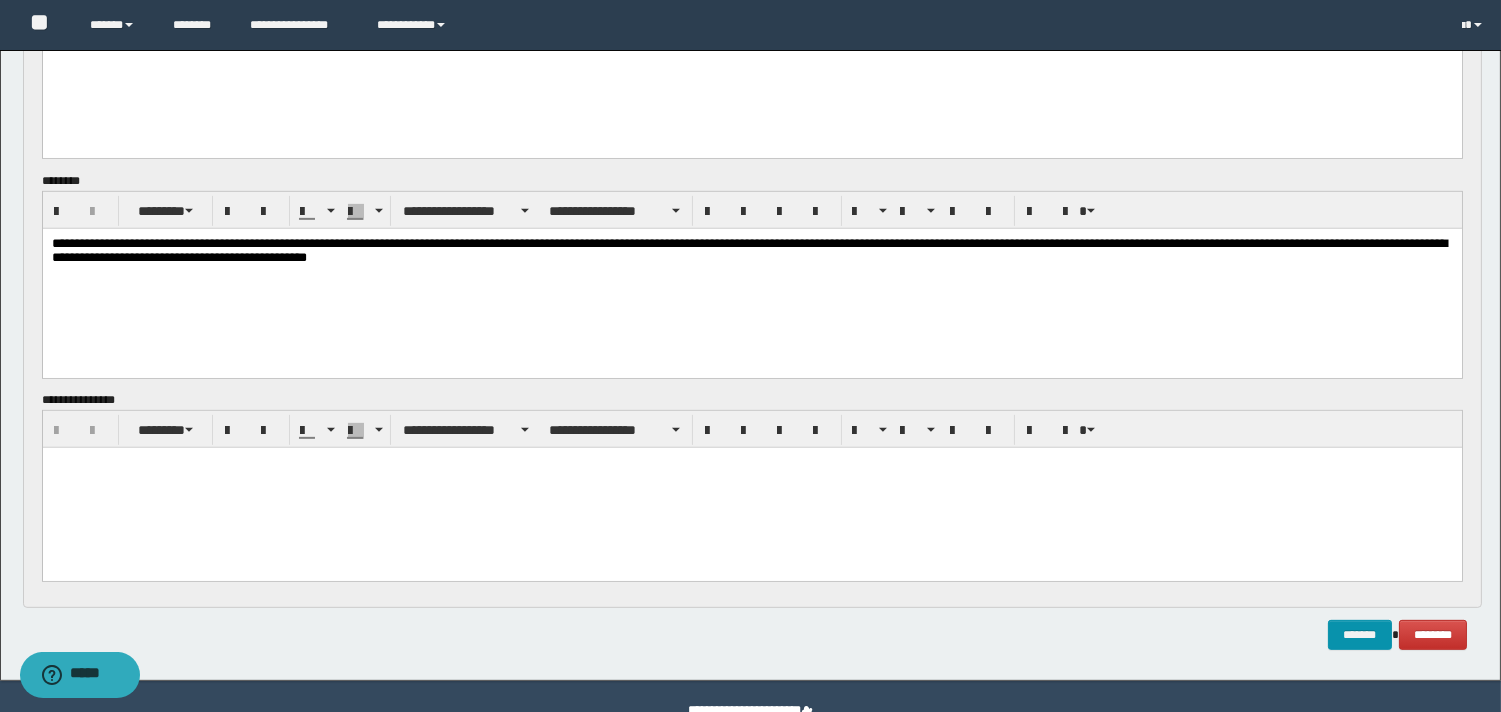 scroll, scrollTop: 1673, scrollLeft: 0, axis: vertical 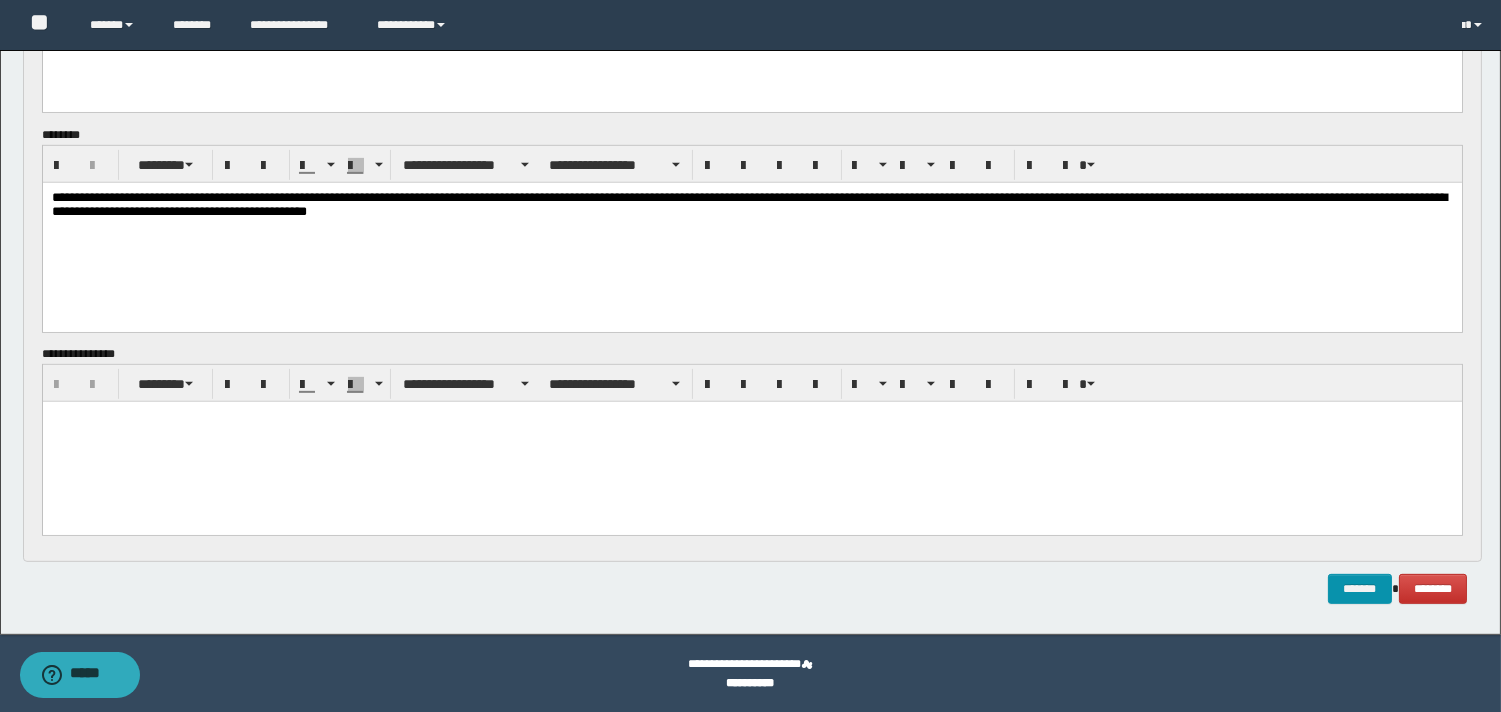 click at bounding box center (751, 441) 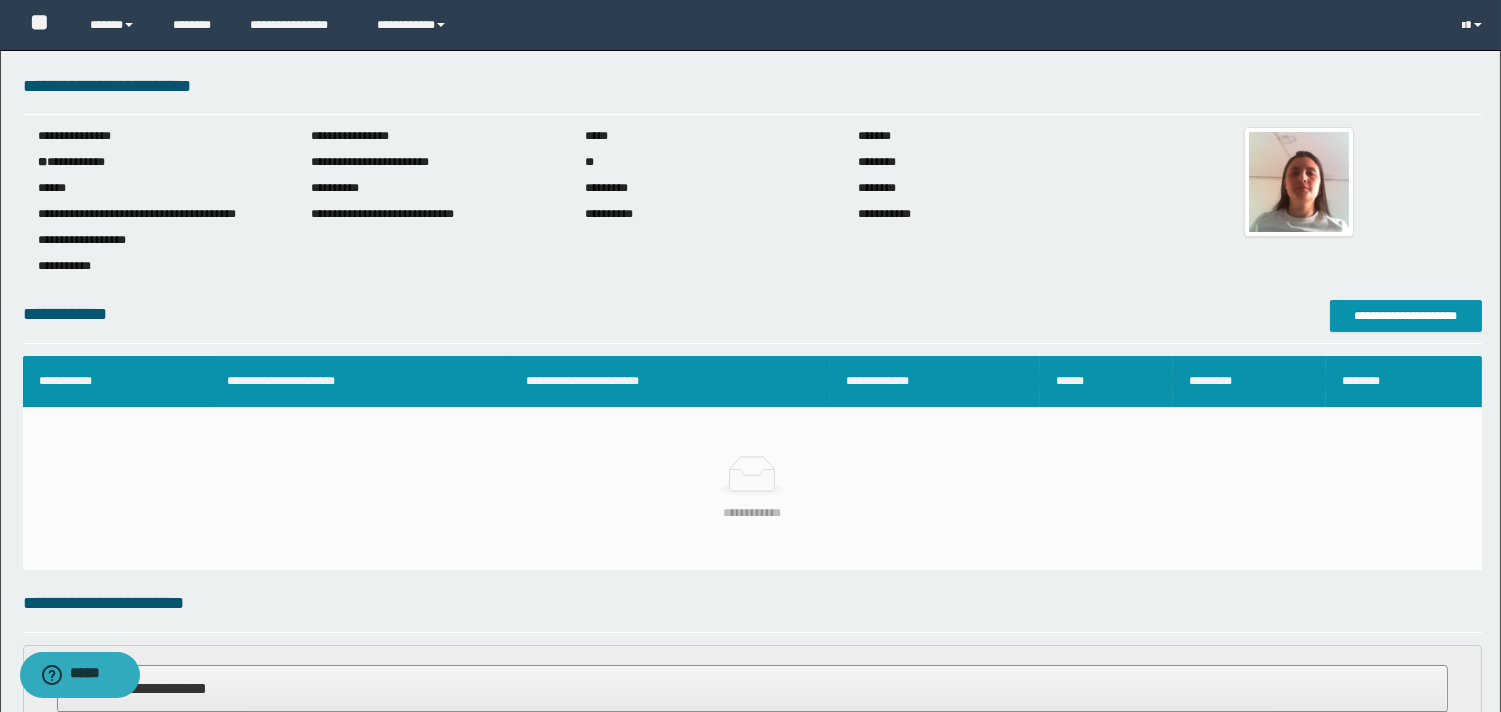 scroll, scrollTop: 0, scrollLeft: 0, axis: both 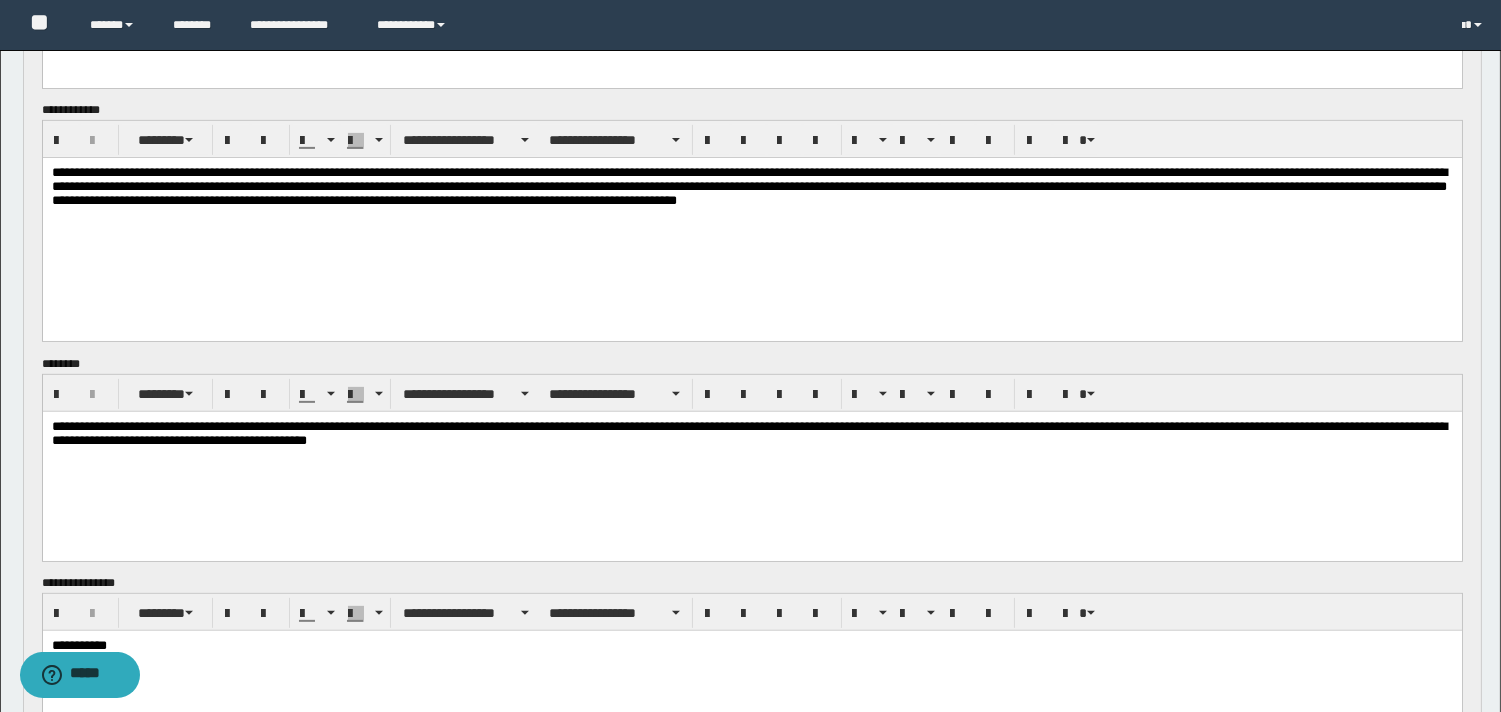 click on "**********" at bounding box center (751, 433) 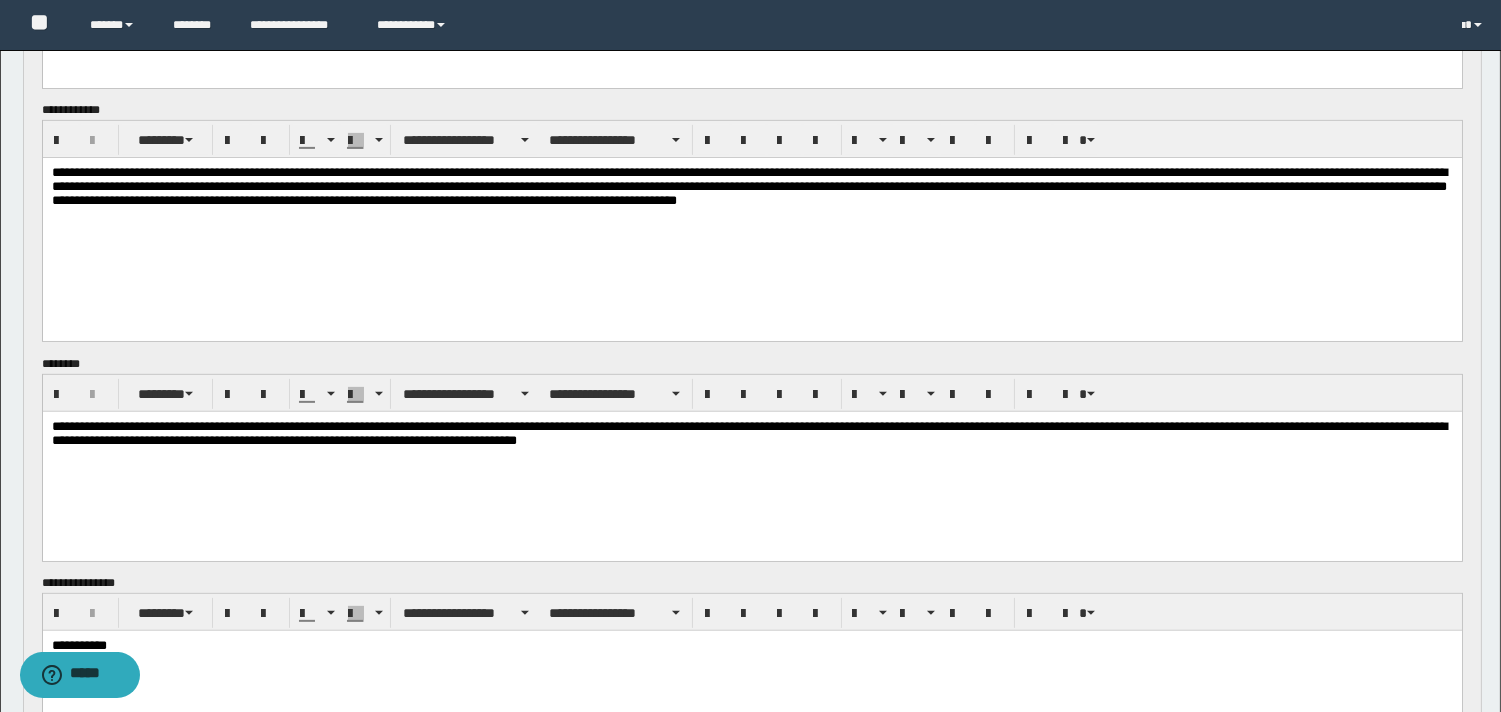 click on "**********" at bounding box center [748, 186] 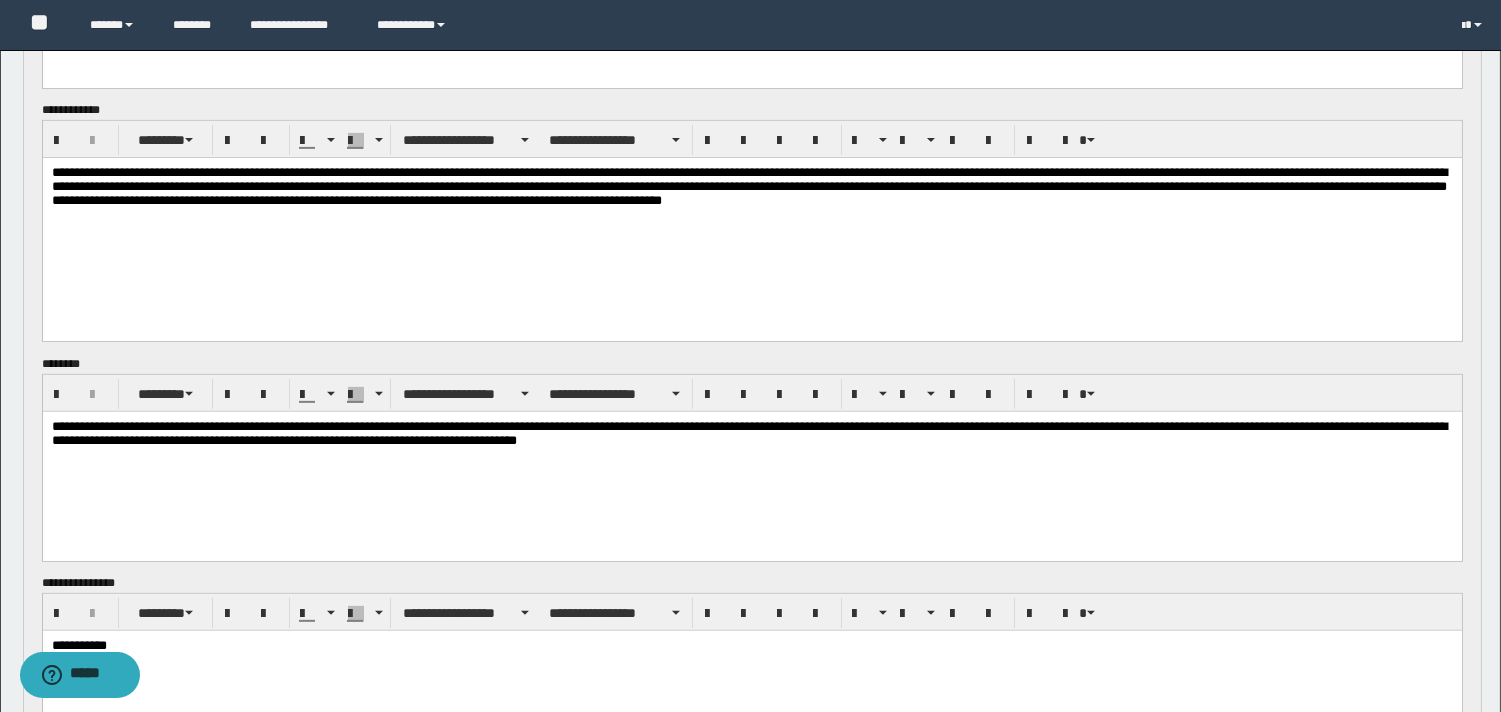click on "**********" at bounding box center (748, 186) 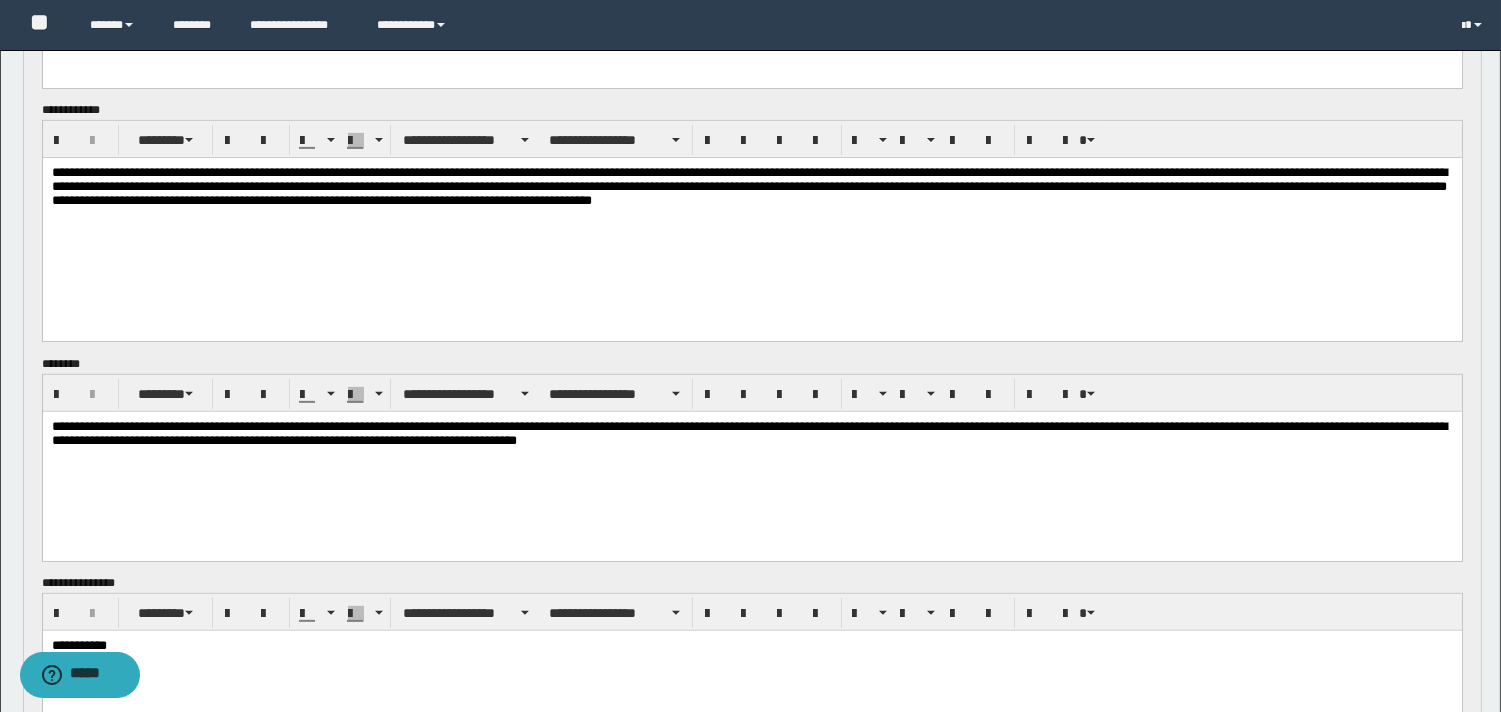 click on "**********" at bounding box center (748, 186) 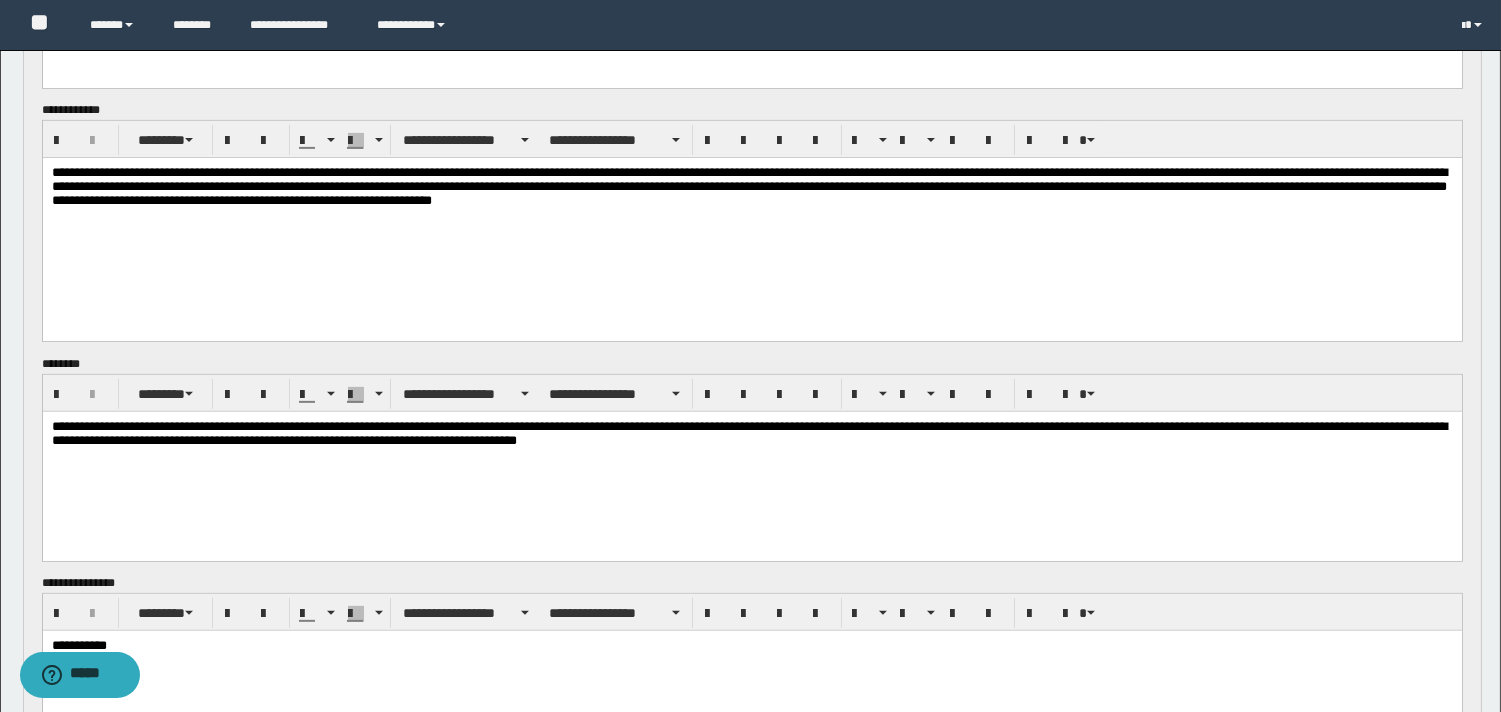 click on "**********" at bounding box center (748, 186) 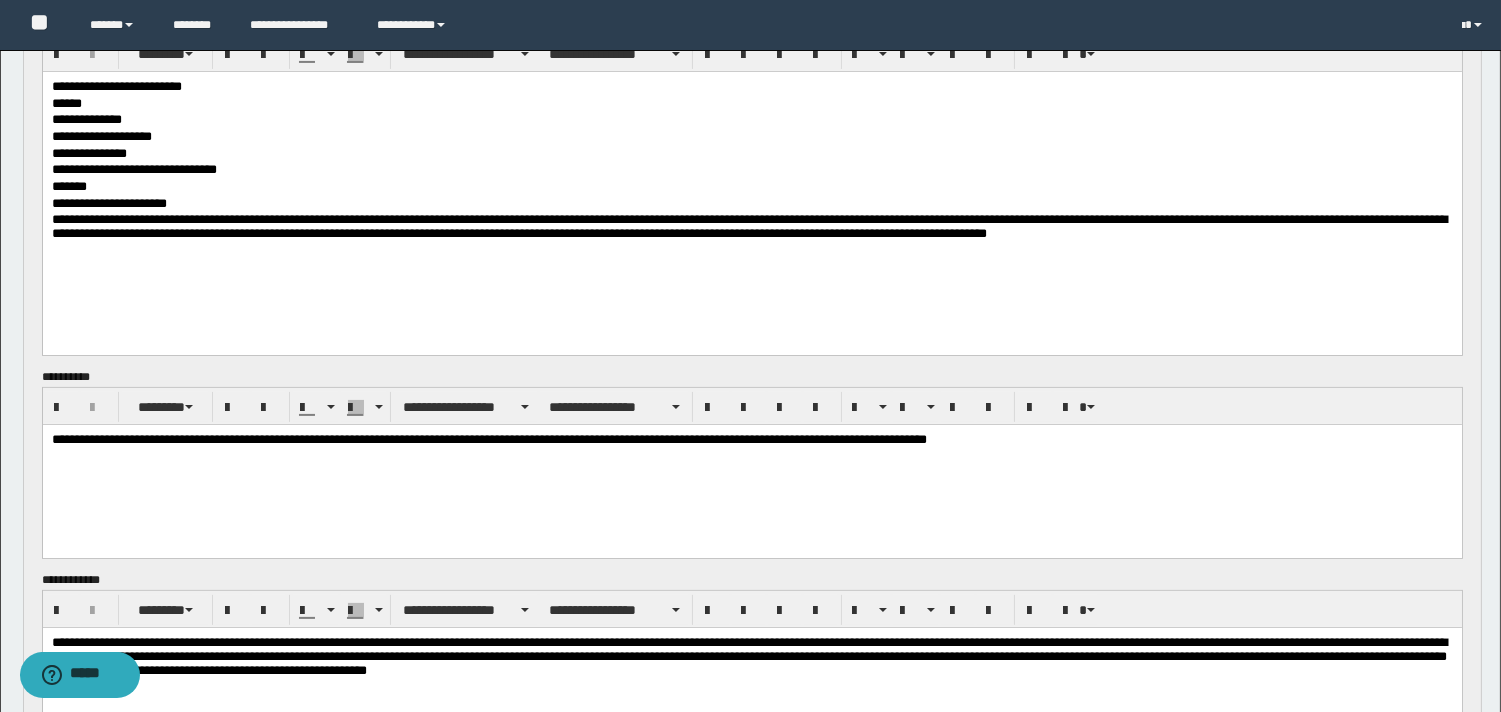 scroll, scrollTop: 895, scrollLeft: 0, axis: vertical 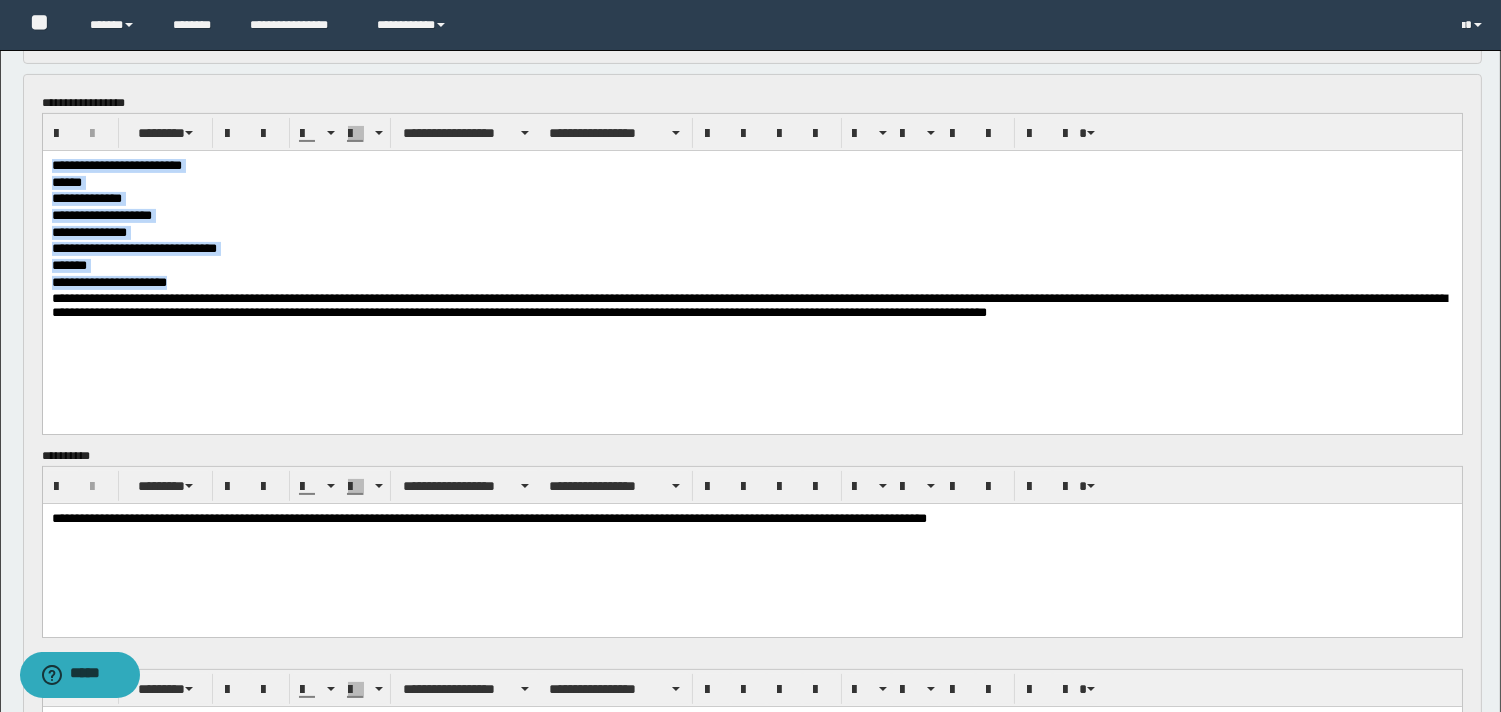 drag, startPoint x: 50, startPoint y: 161, endPoint x: 317, endPoint y: 284, distance: 293.9694 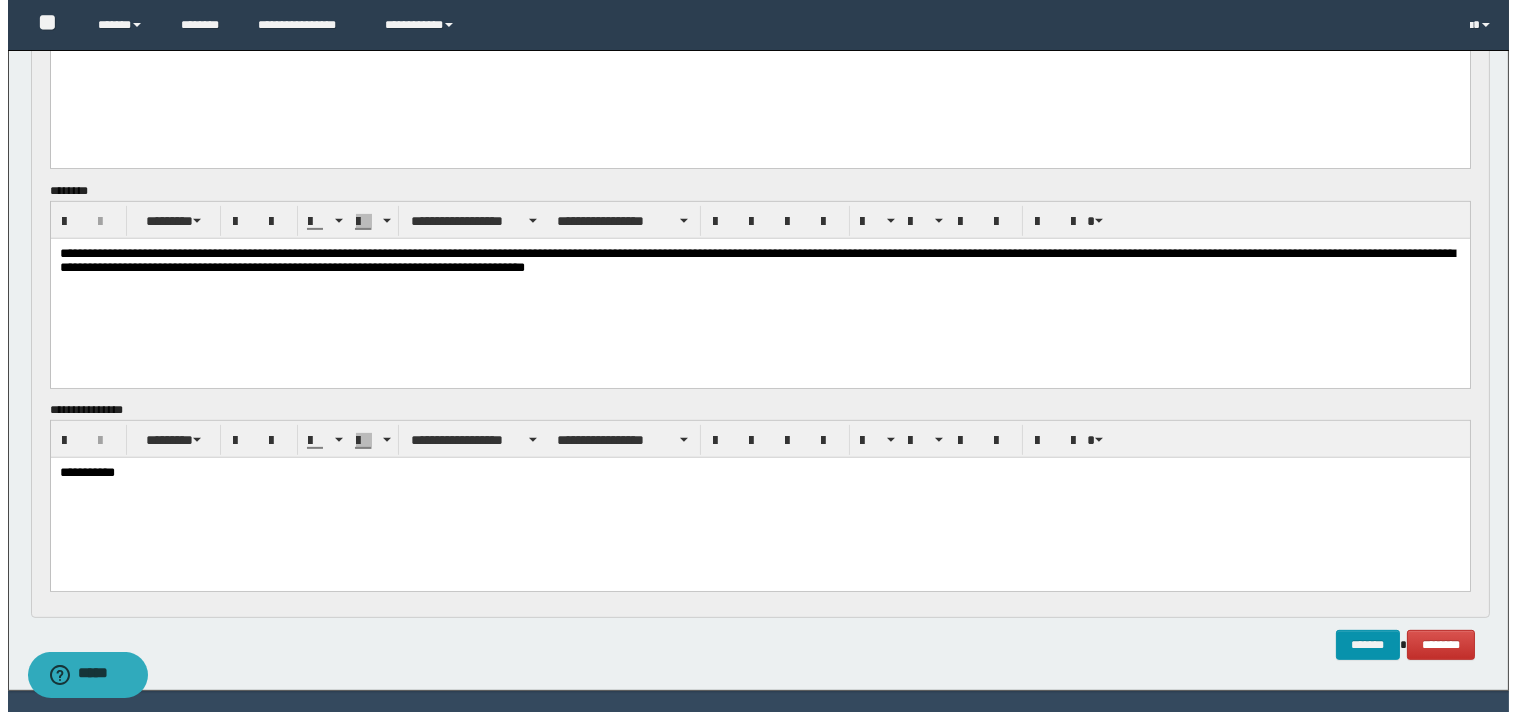 scroll, scrollTop: 1540, scrollLeft: 0, axis: vertical 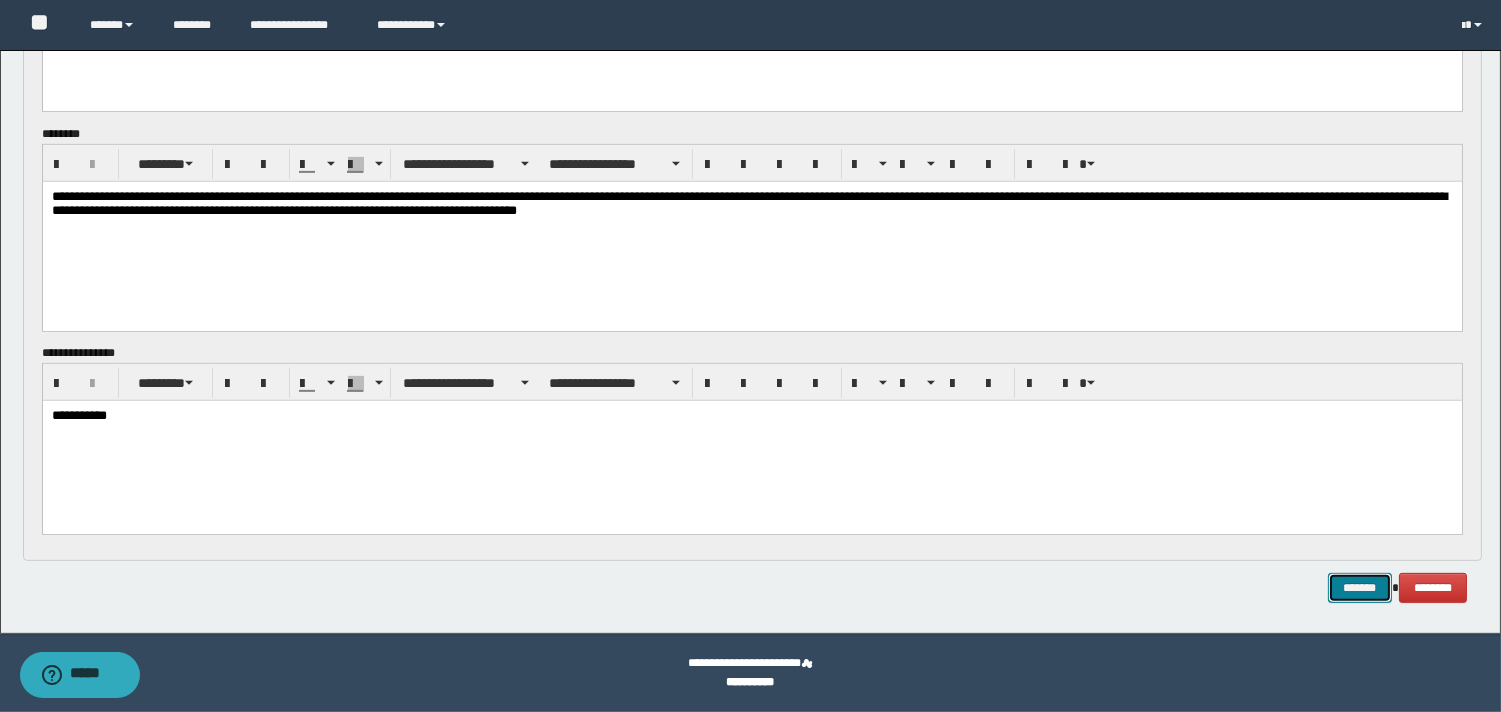 click on "*******" at bounding box center [1360, 588] 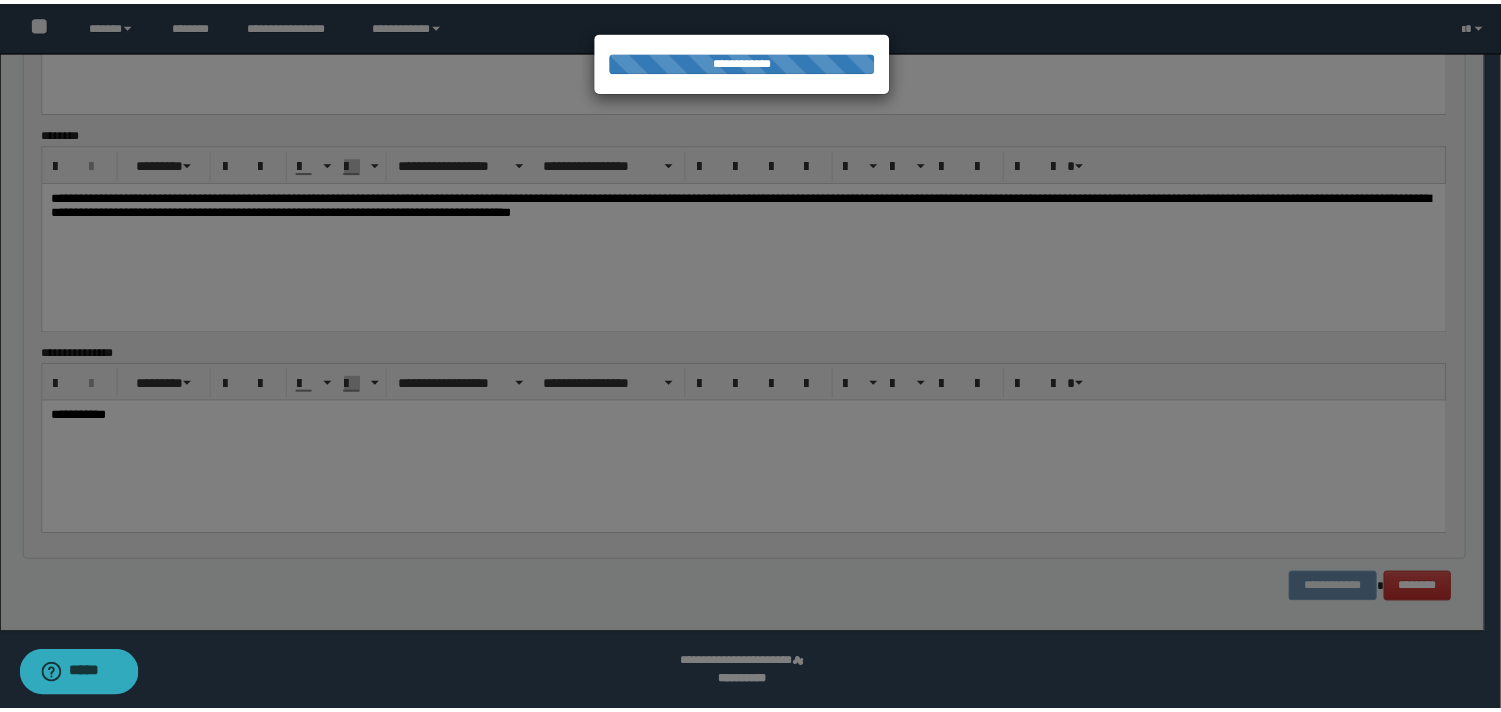 scroll, scrollTop: 1511, scrollLeft: 0, axis: vertical 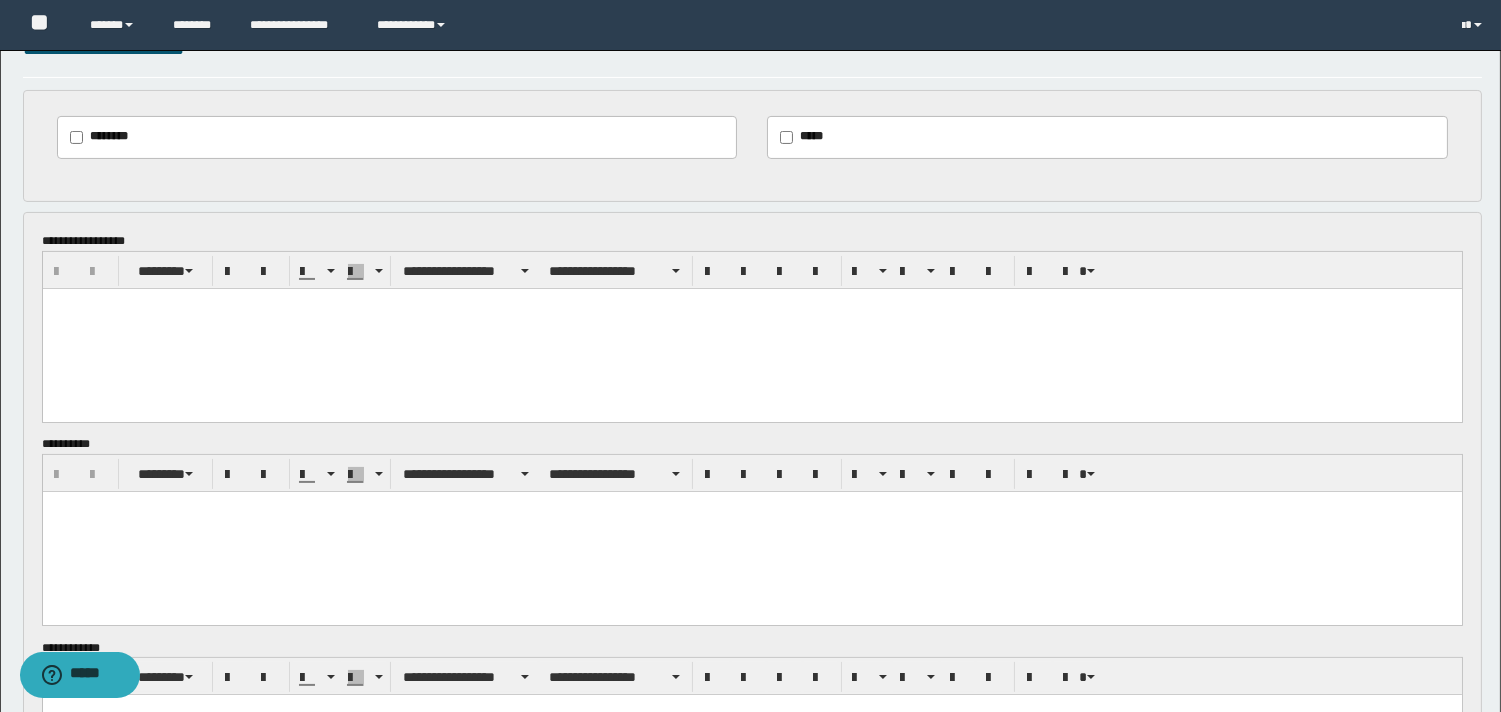 click at bounding box center [751, 328] 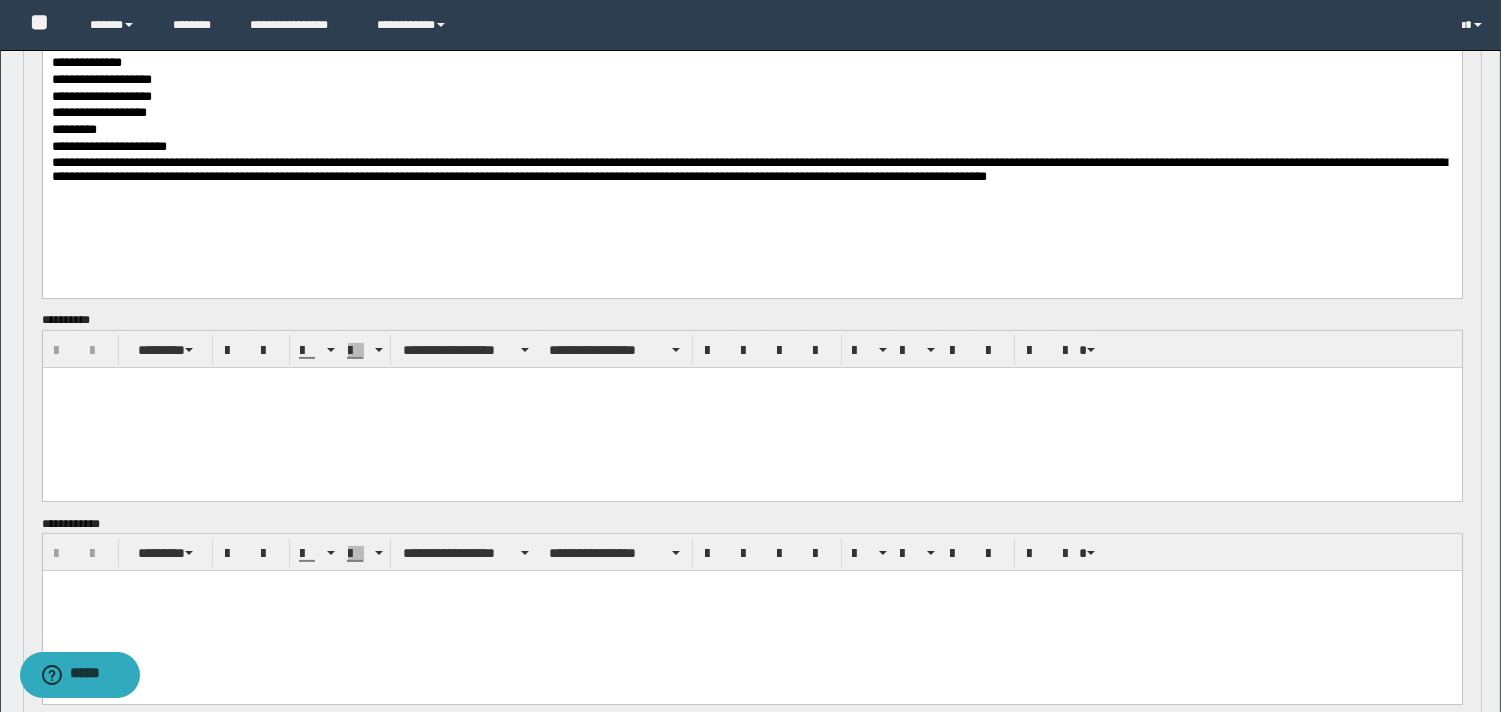 scroll, scrollTop: 1020, scrollLeft: 0, axis: vertical 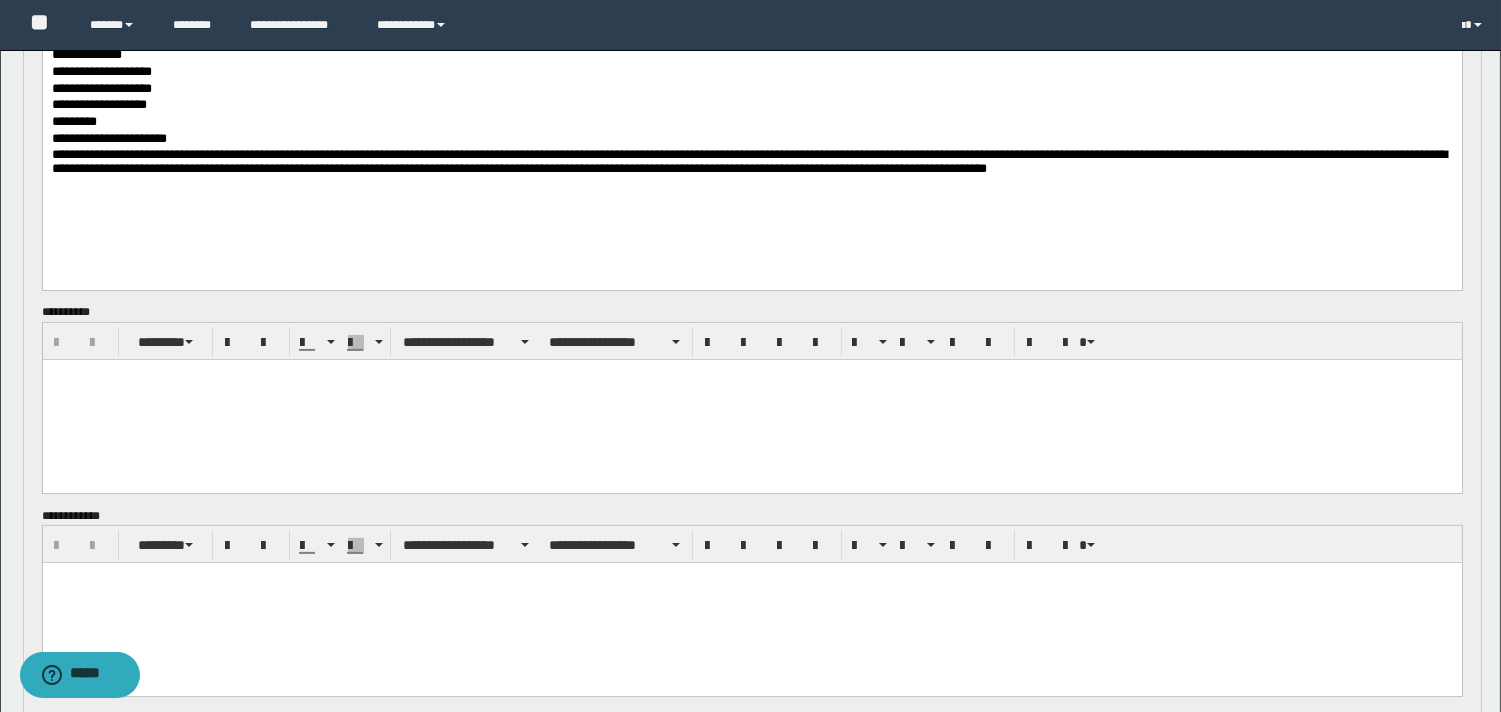 click at bounding box center (751, 400) 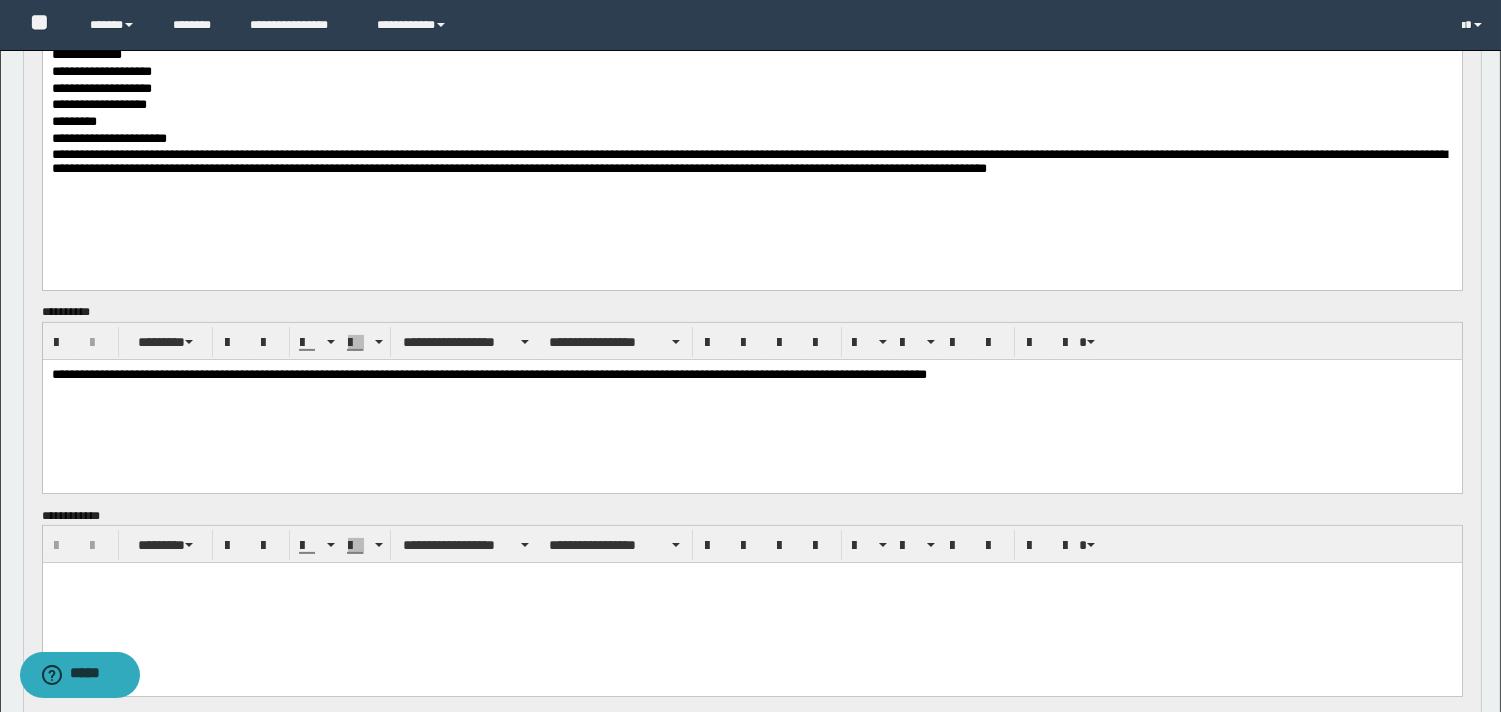 drag, startPoint x: 181, startPoint y: 605, endPoint x: 435, endPoint y: 608, distance: 254.01772 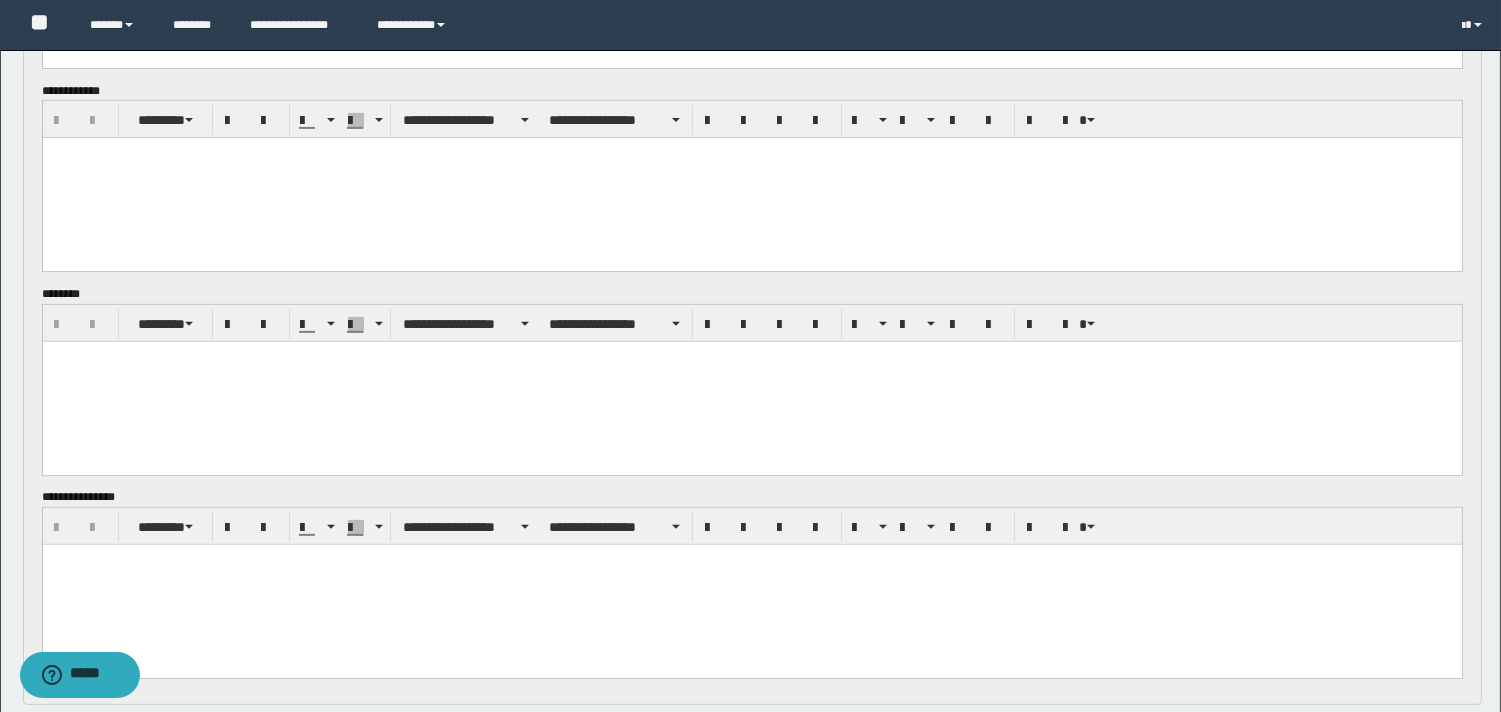 scroll, scrollTop: 1468, scrollLeft: 0, axis: vertical 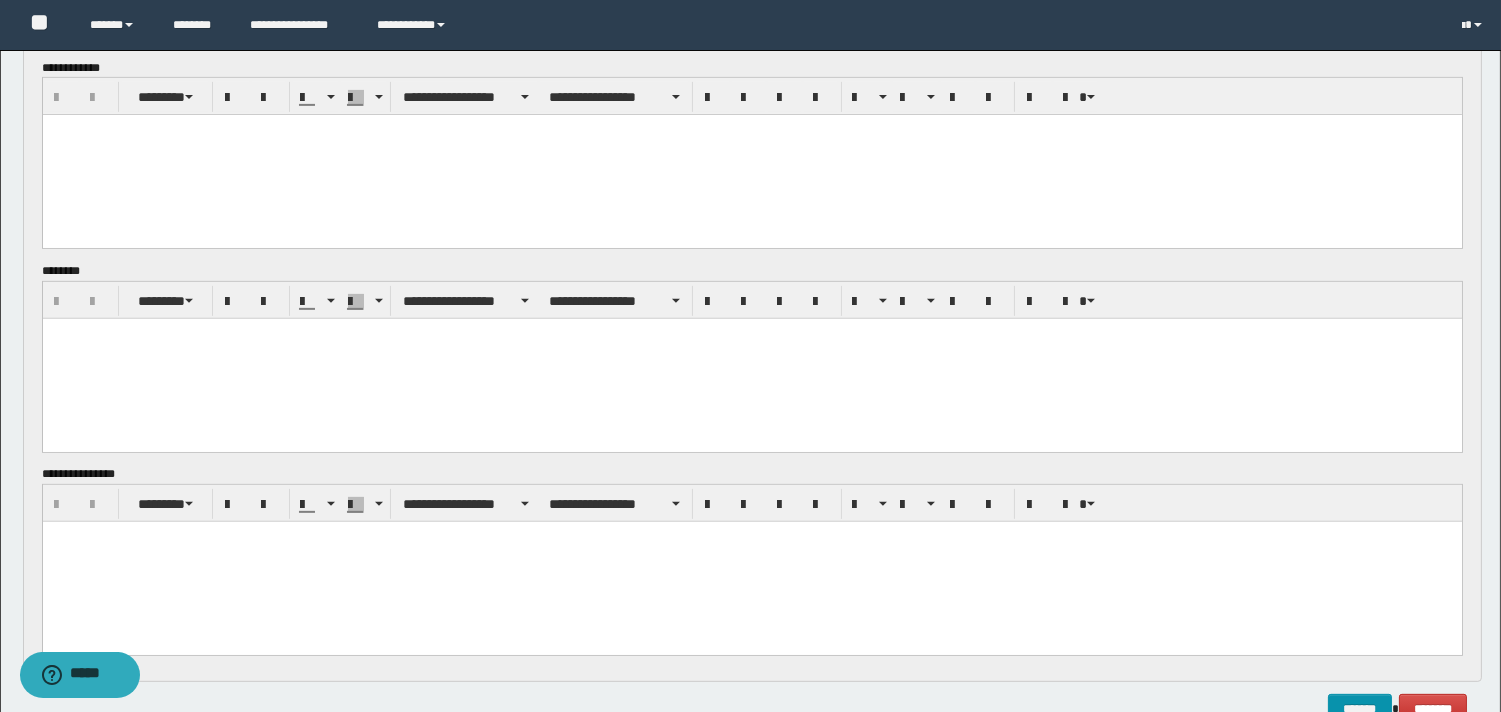 click at bounding box center (751, 358) 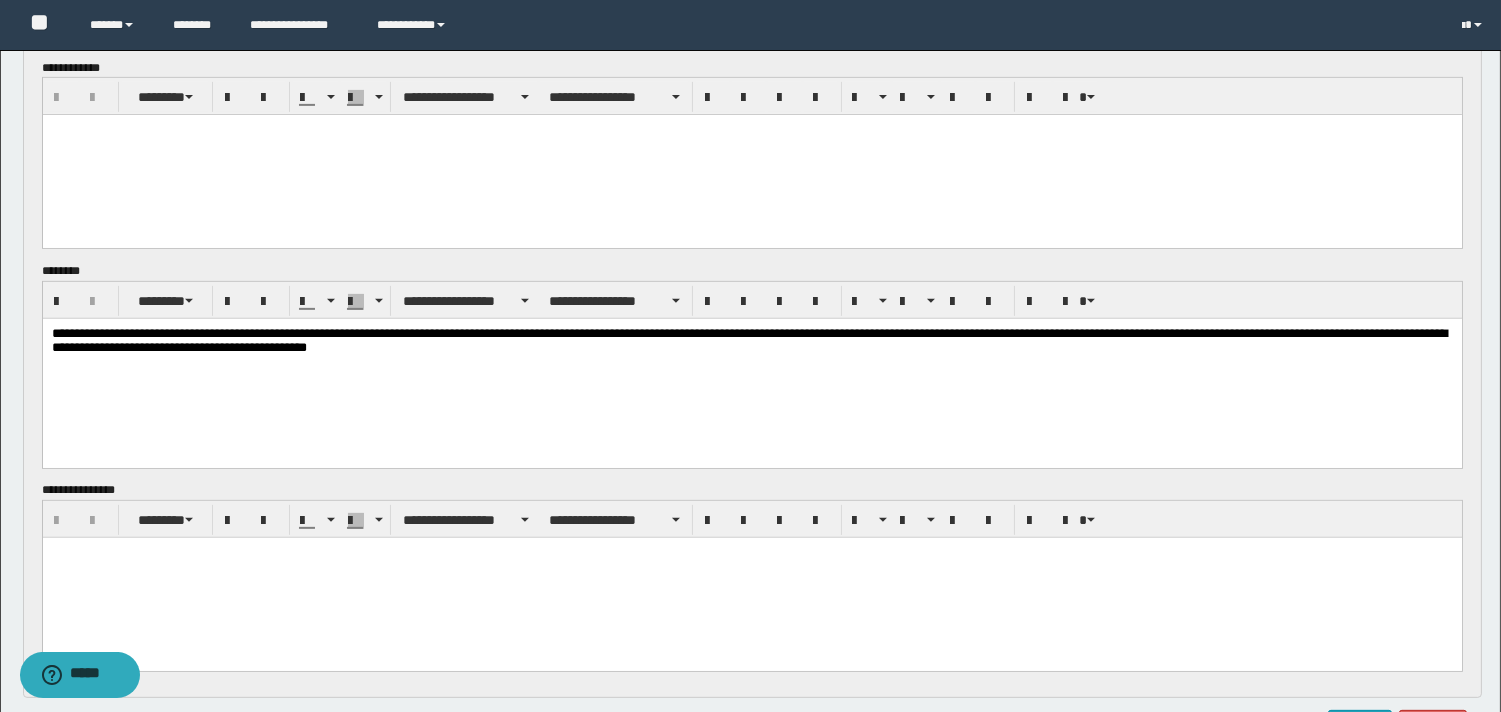click at bounding box center [751, 155] 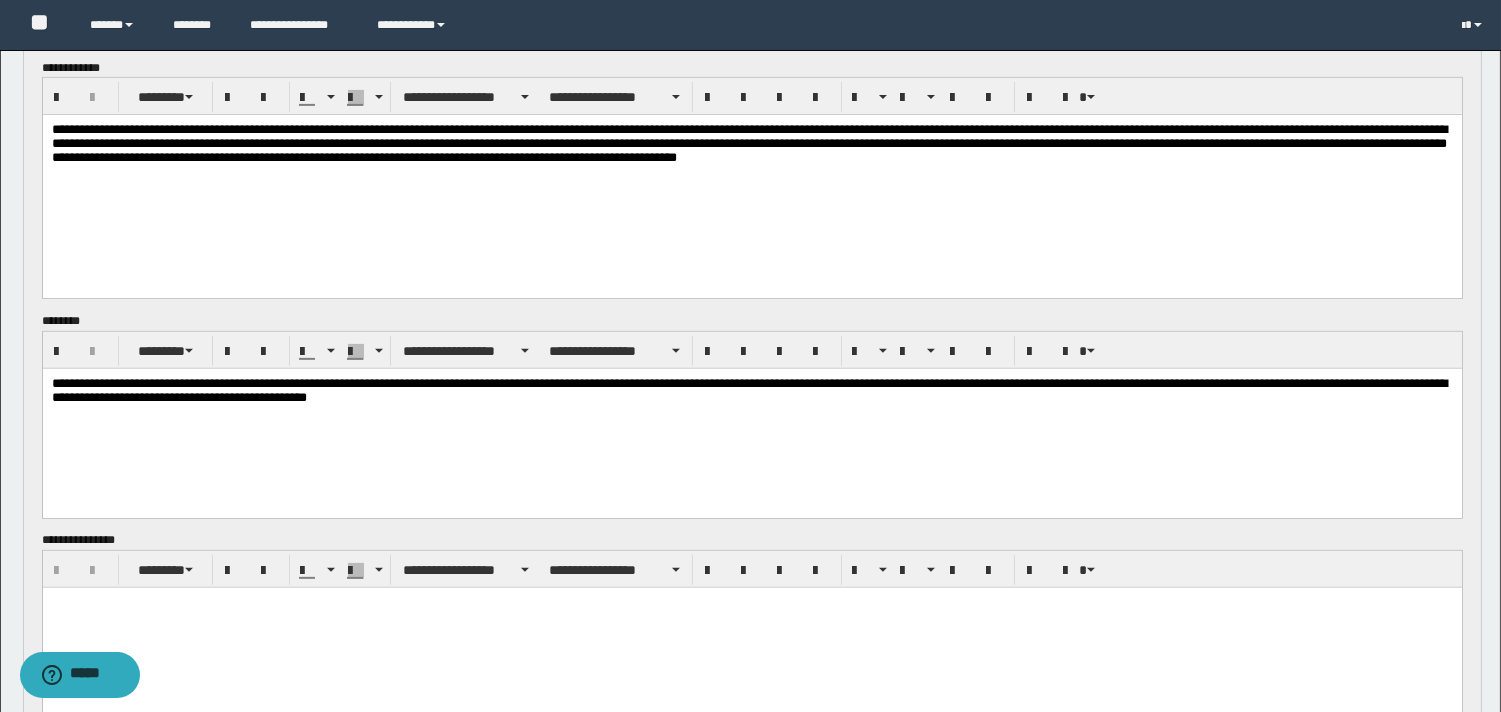 drag, startPoint x: 371, startPoint y: 631, endPoint x: 897, endPoint y: 709, distance: 531.75183 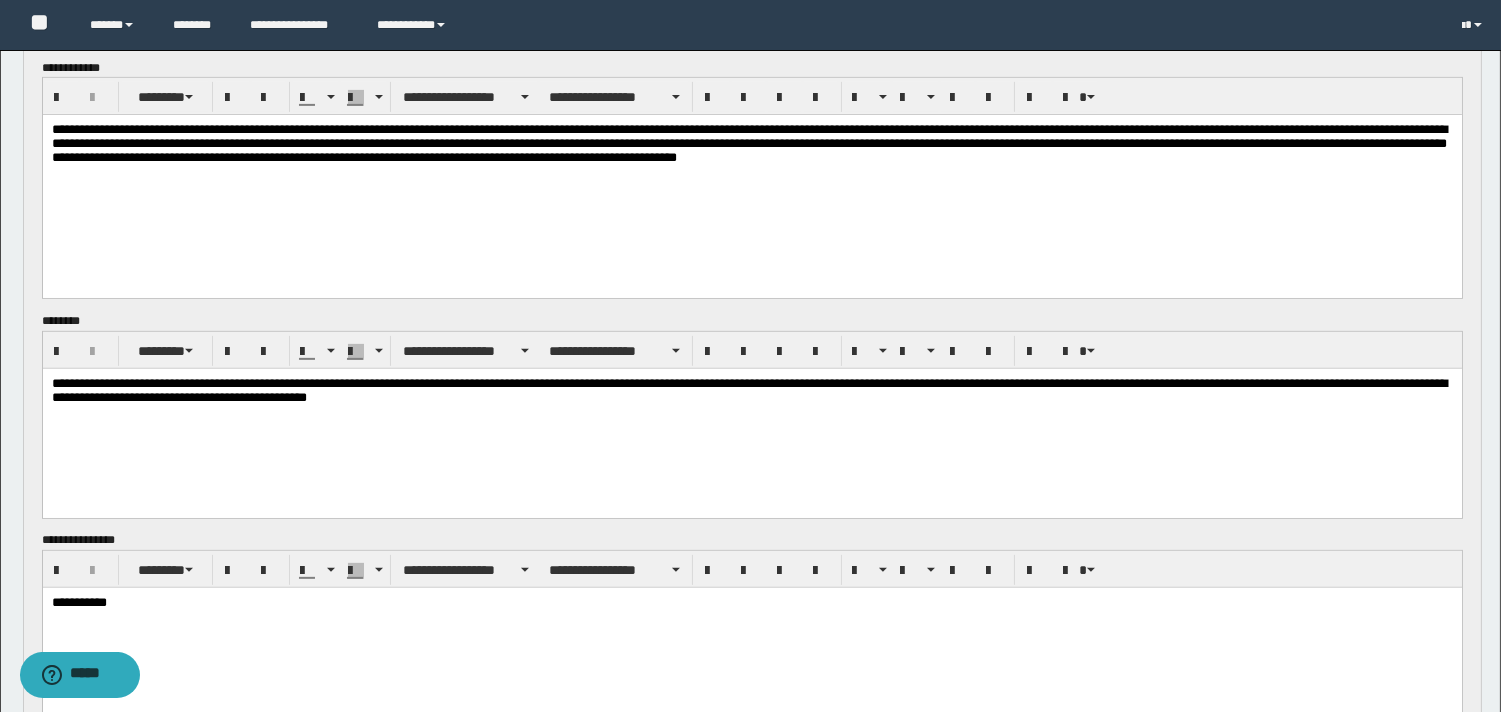 click on "**********" at bounding box center (748, 143) 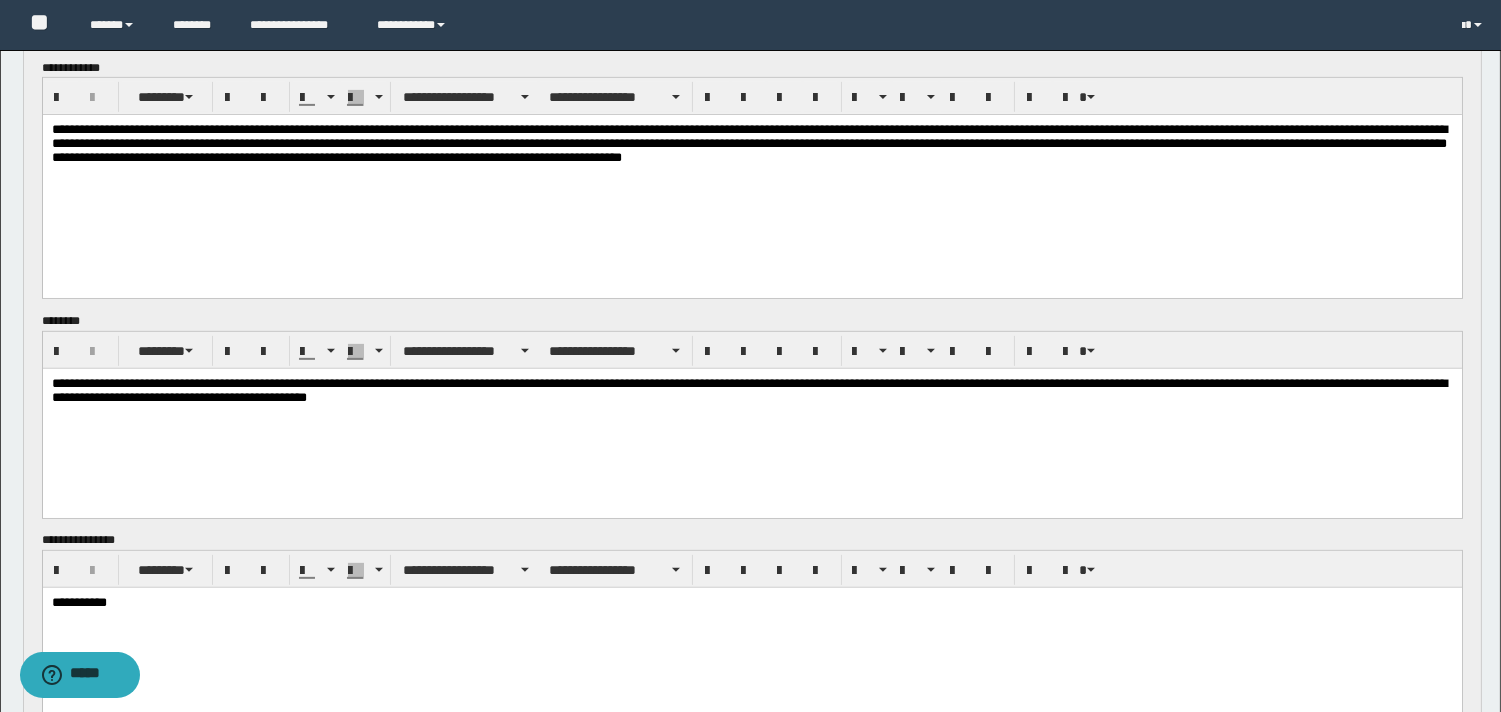 click on "**********" at bounding box center (748, 143) 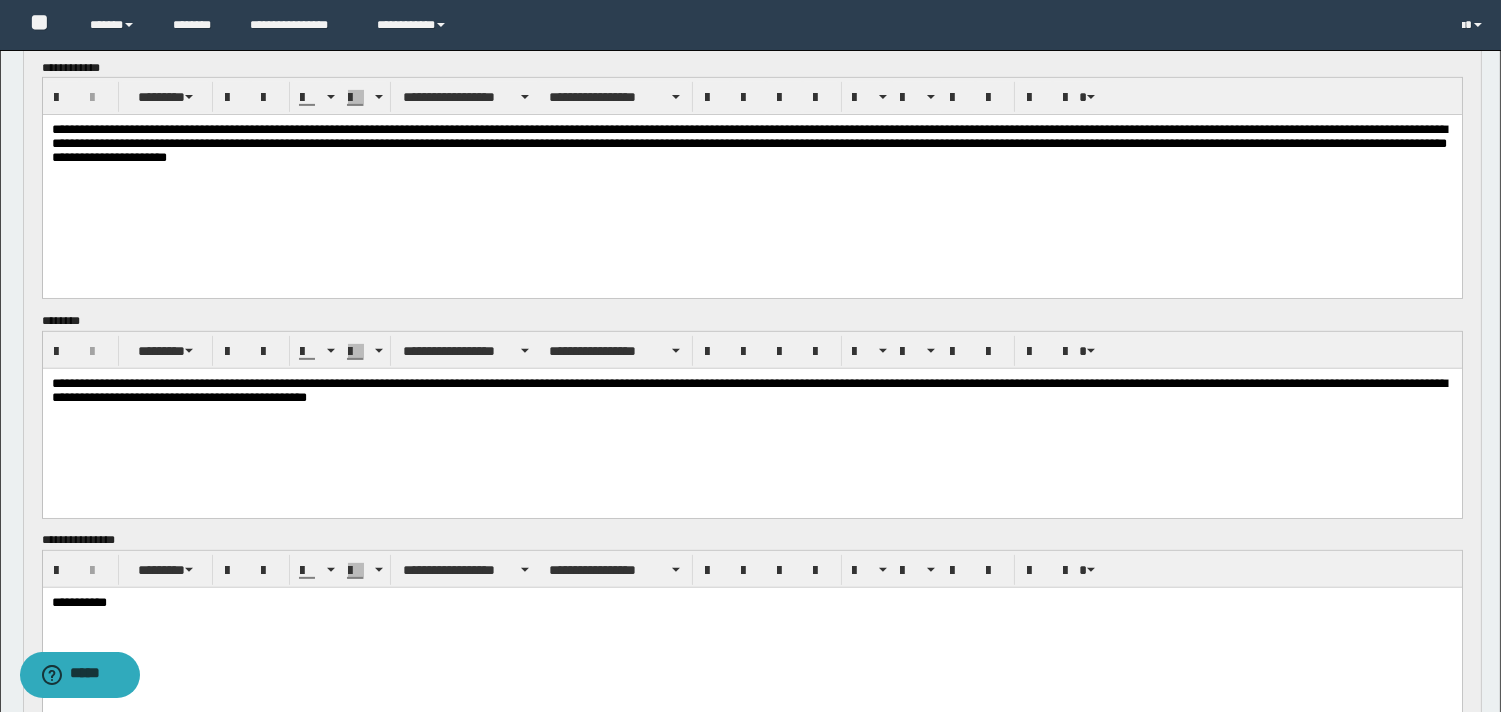 click on "**********" at bounding box center [748, 143] 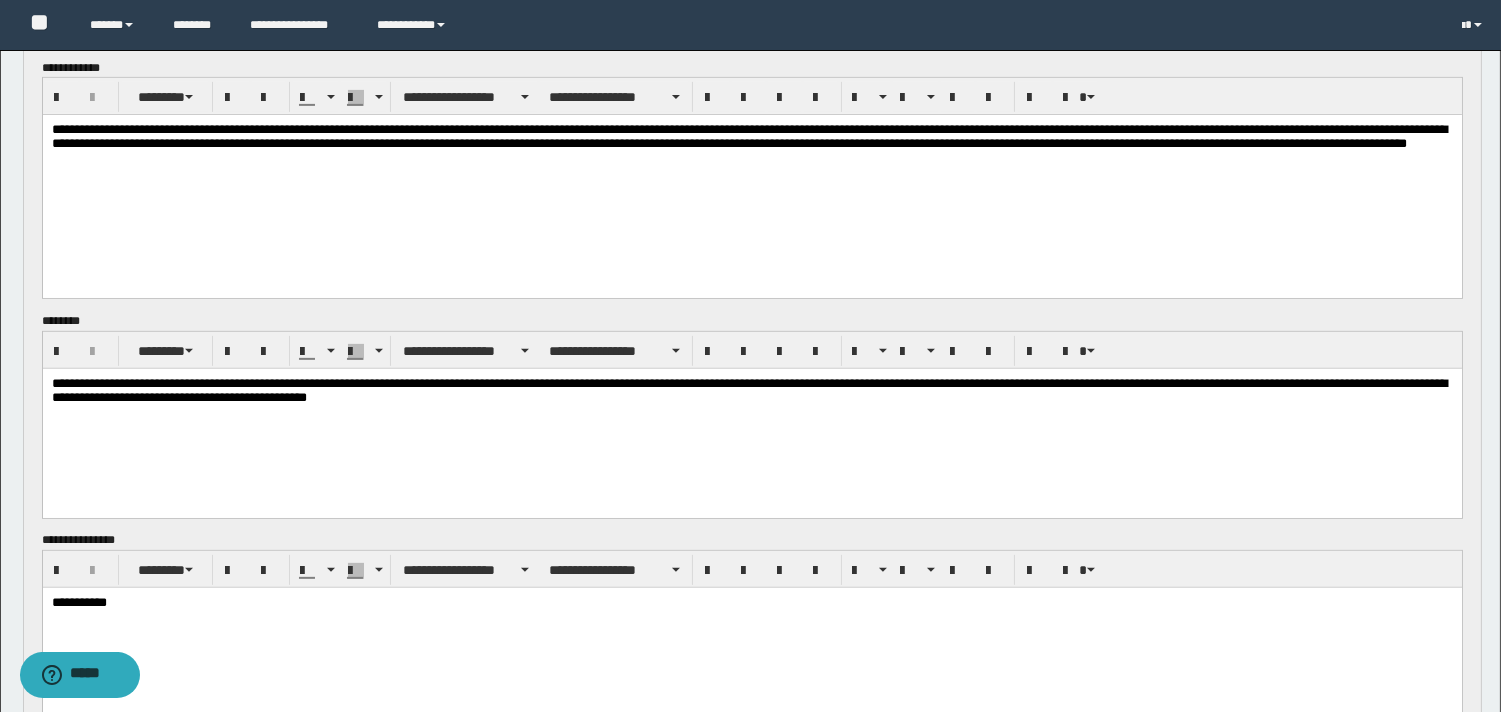 click on "**********" at bounding box center [748, 136] 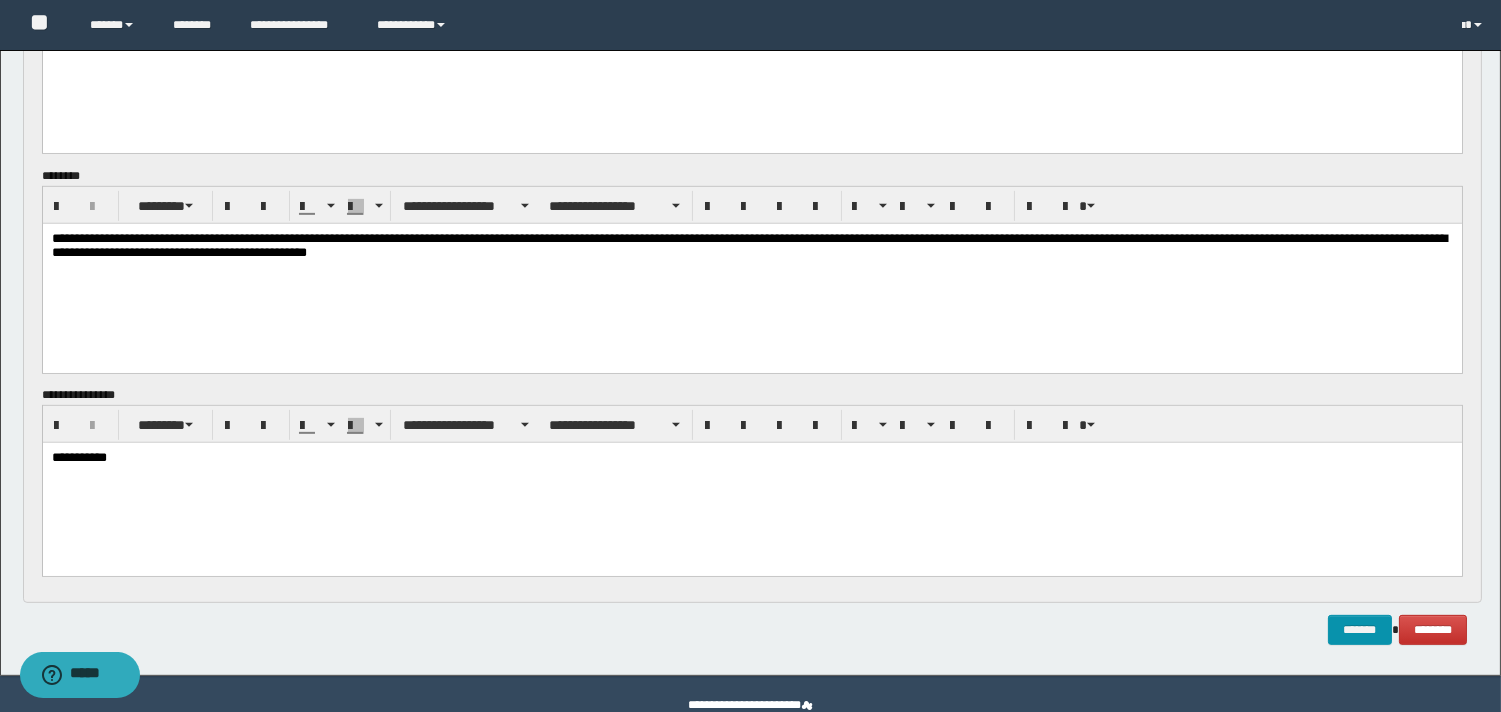 scroll, scrollTop: 1621, scrollLeft: 0, axis: vertical 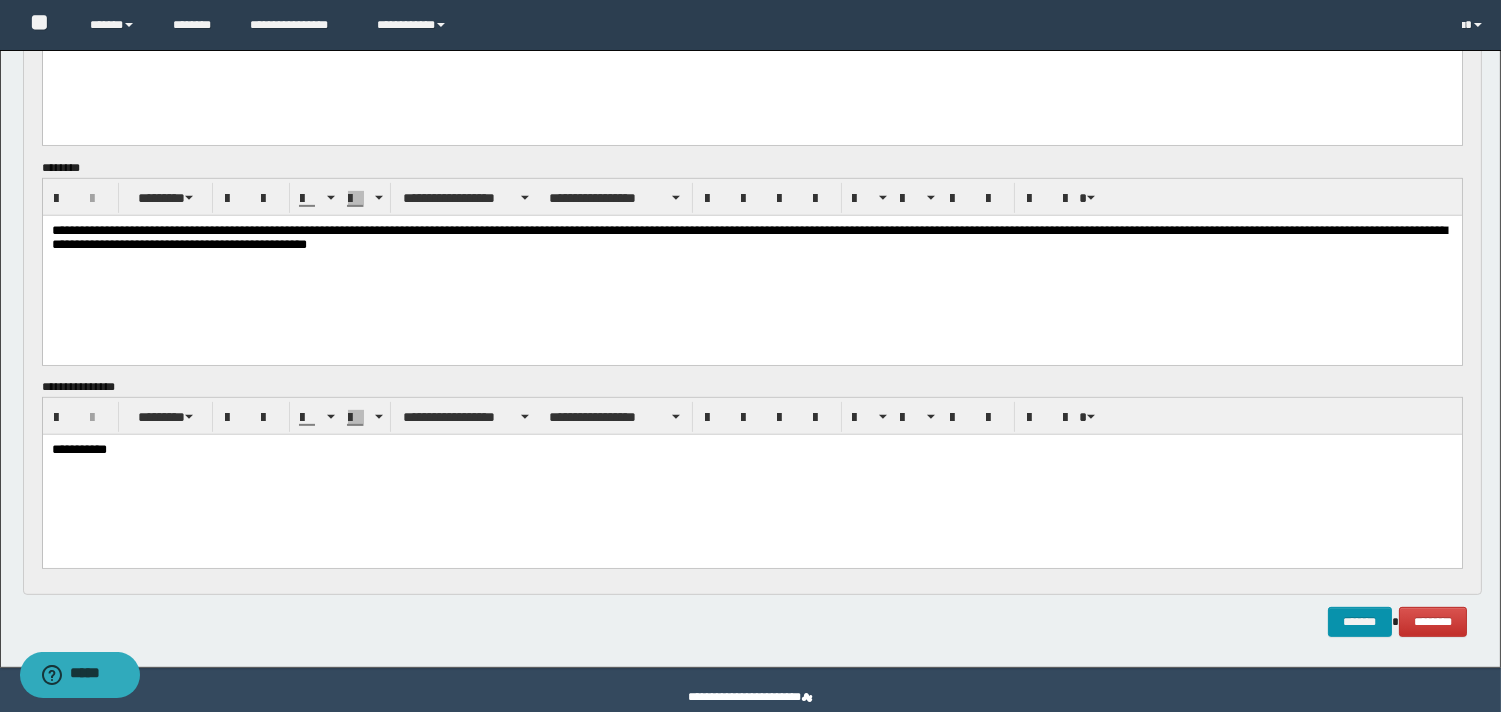 click on "**********" at bounding box center [751, 237] 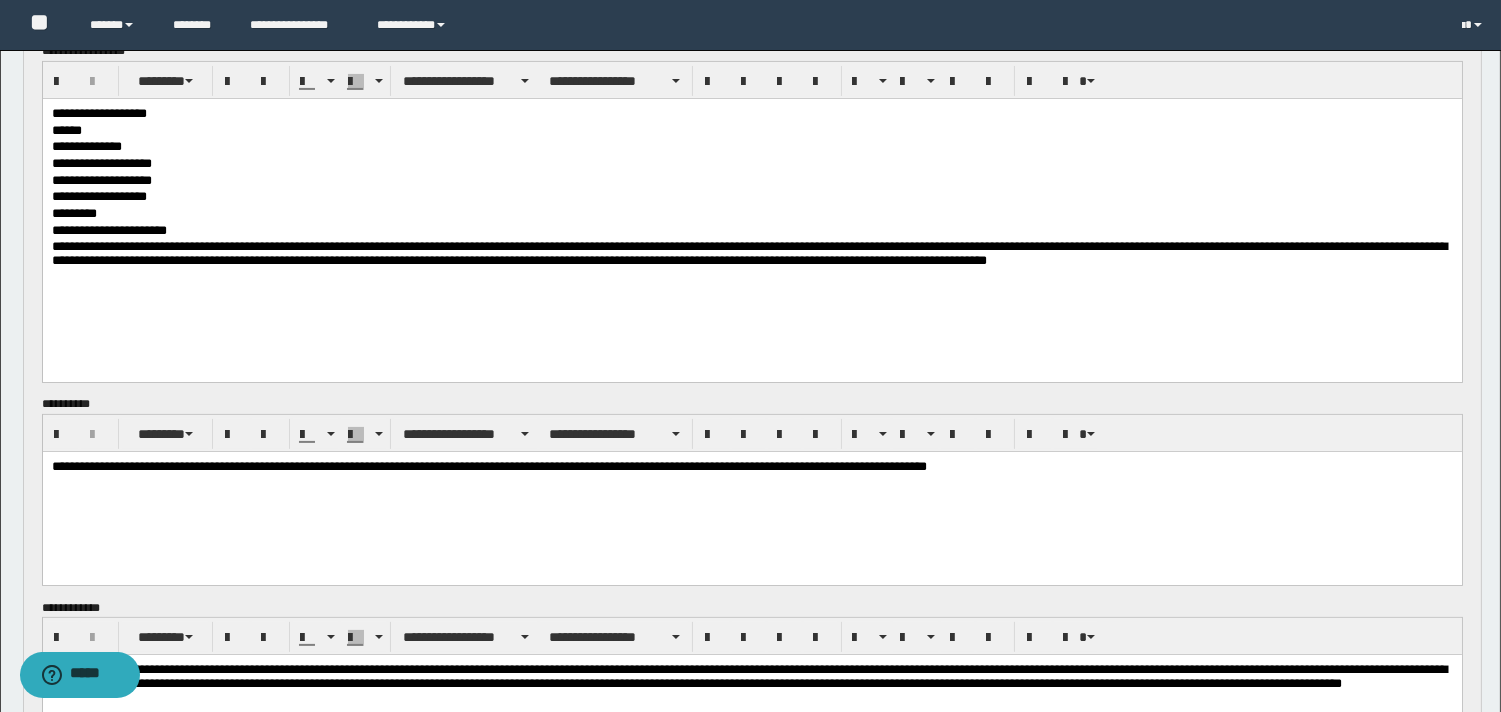 scroll, scrollTop: 902, scrollLeft: 0, axis: vertical 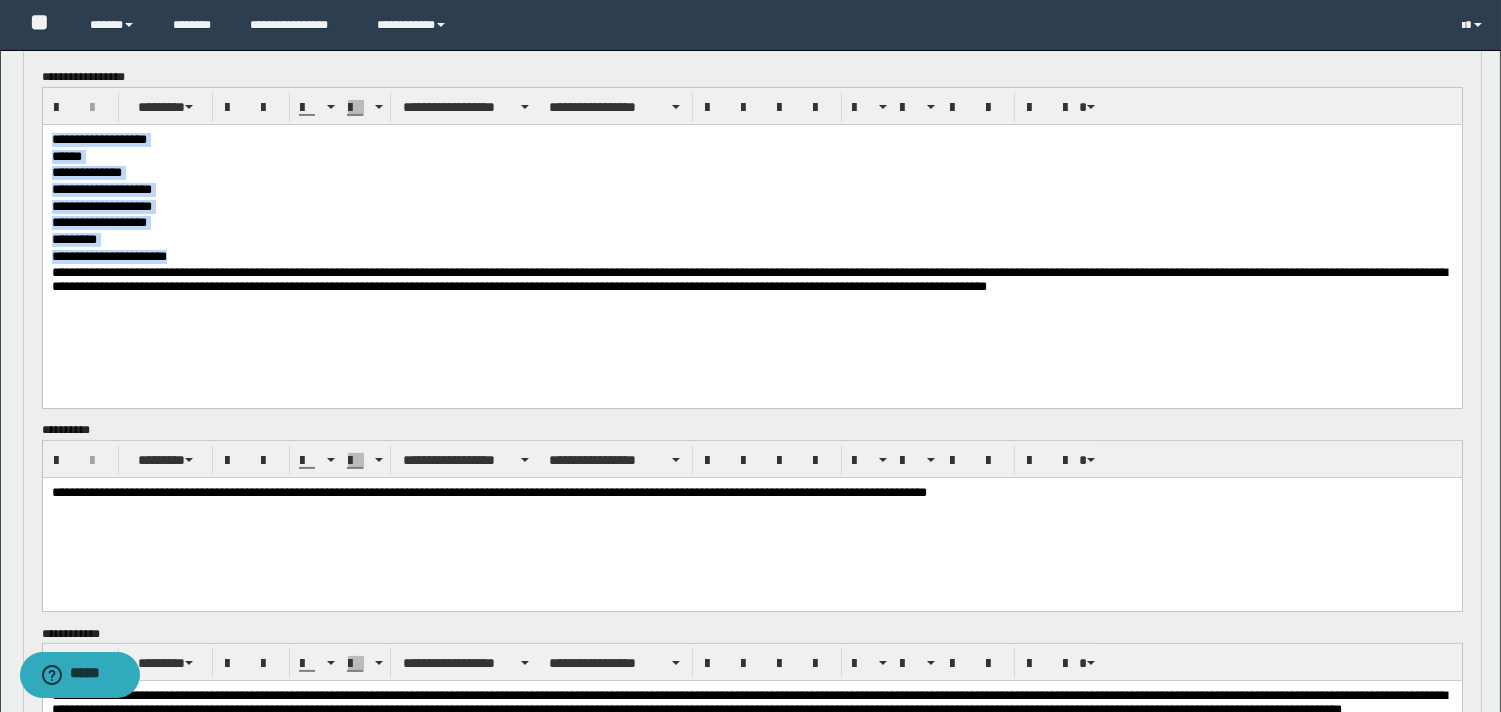 drag, startPoint x: 52, startPoint y: 138, endPoint x: 193, endPoint y: 251, distance: 180.69312 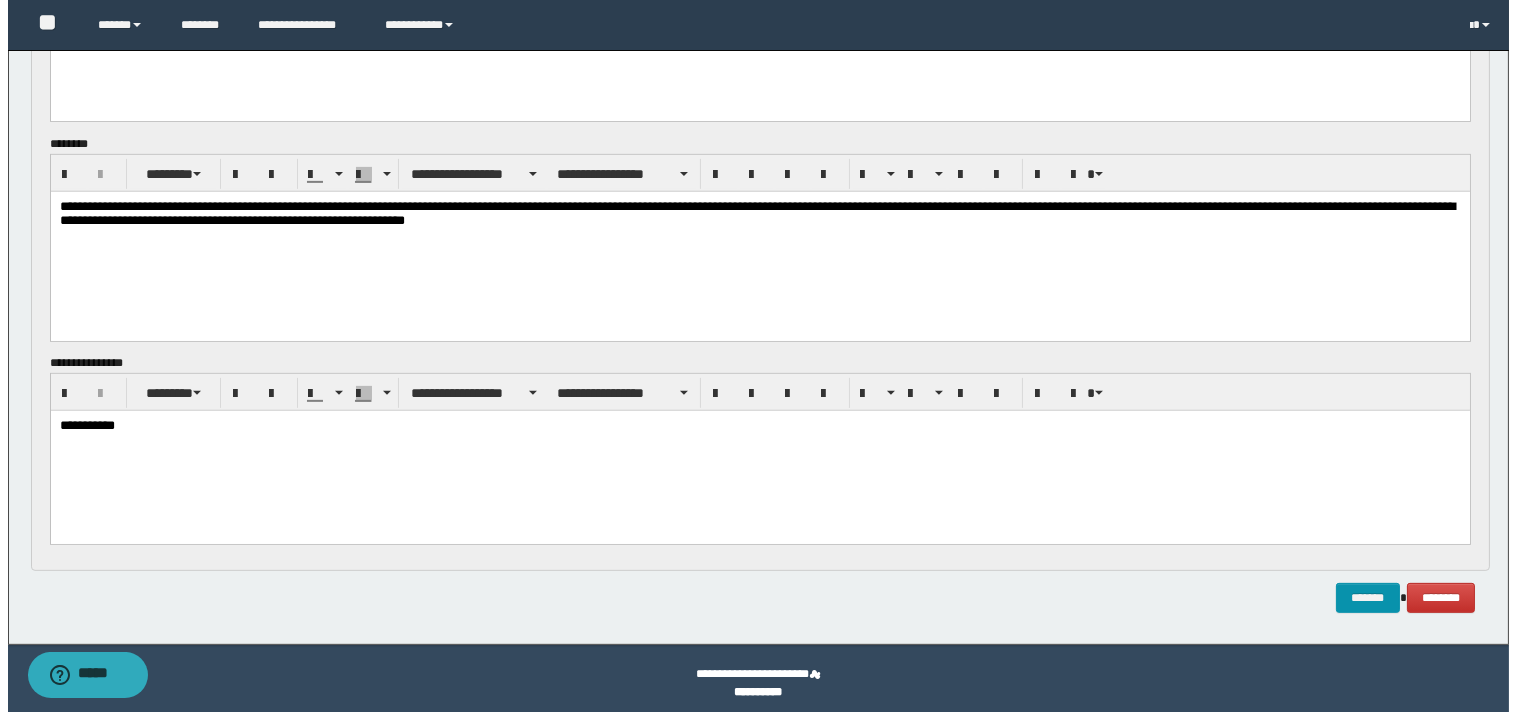 scroll, scrollTop: 1521, scrollLeft: 0, axis: vertical 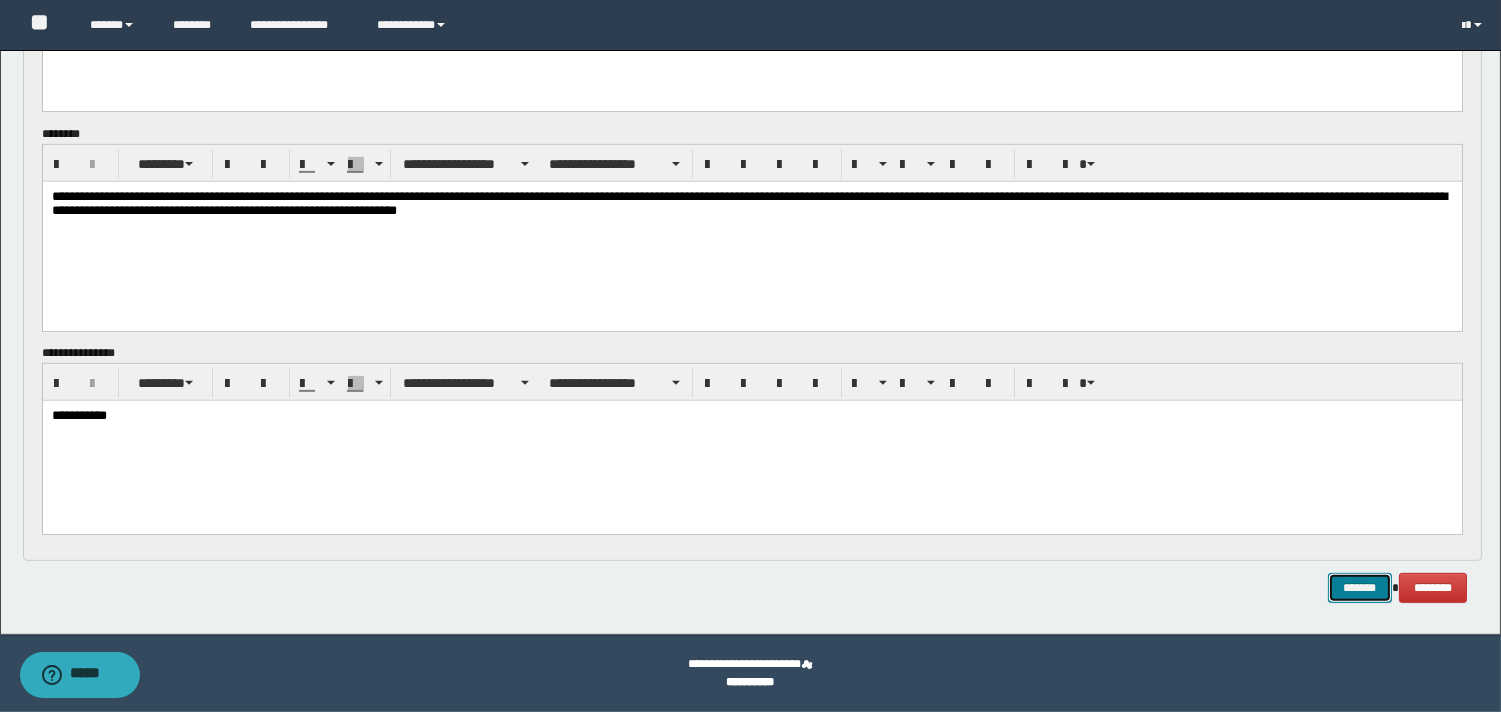 click on "*******" at bounding box center [1360, 588] 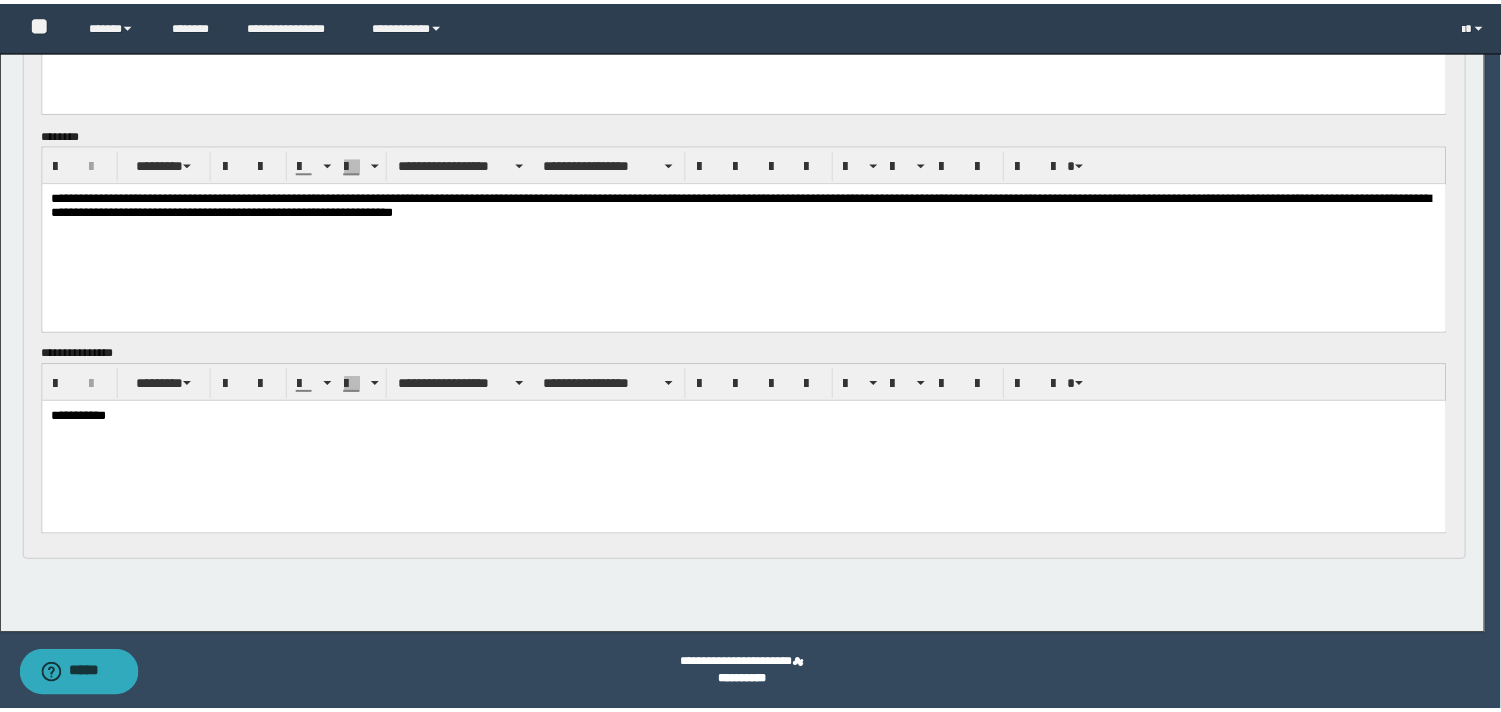 scroll, scrollTop: 1492, scrollLeft: 0, axis: vertical 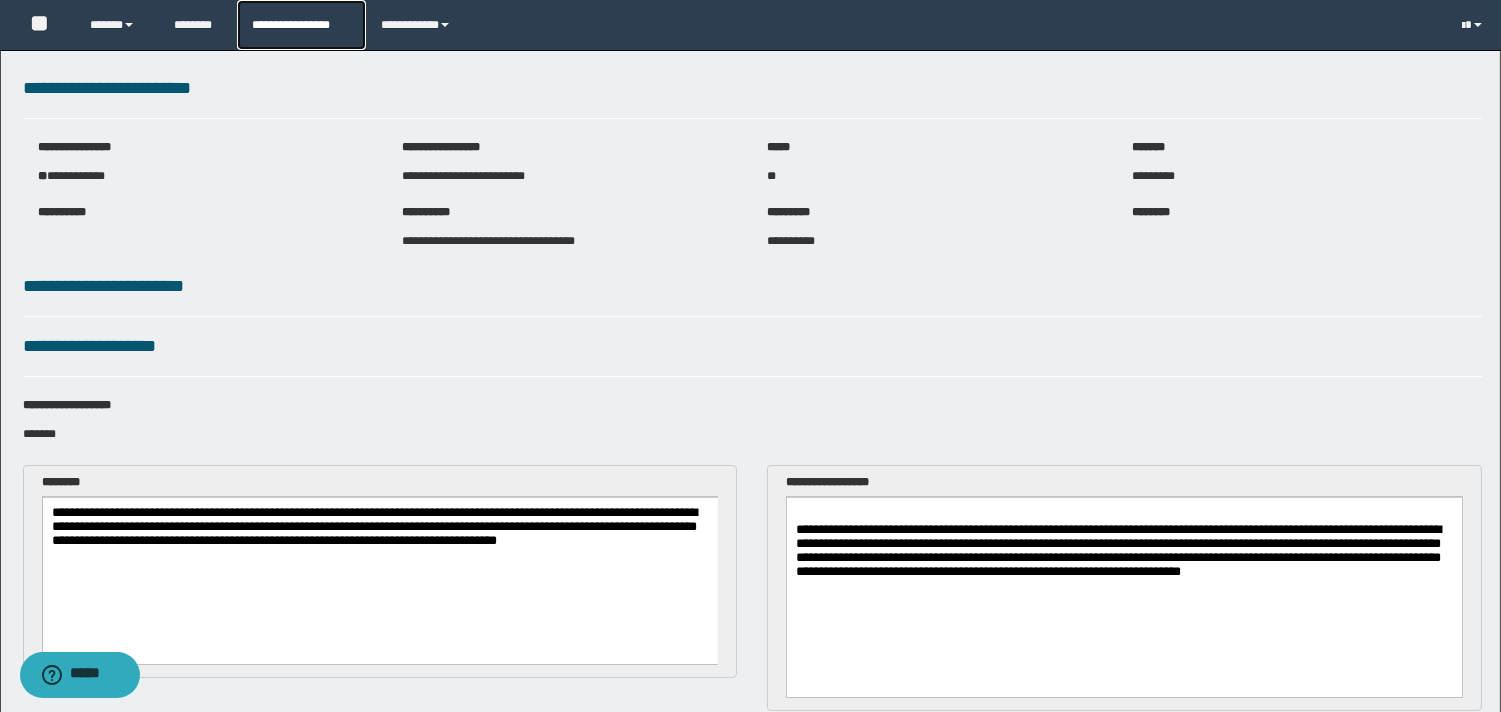 click on "**********" at bounding box center (301, 25) 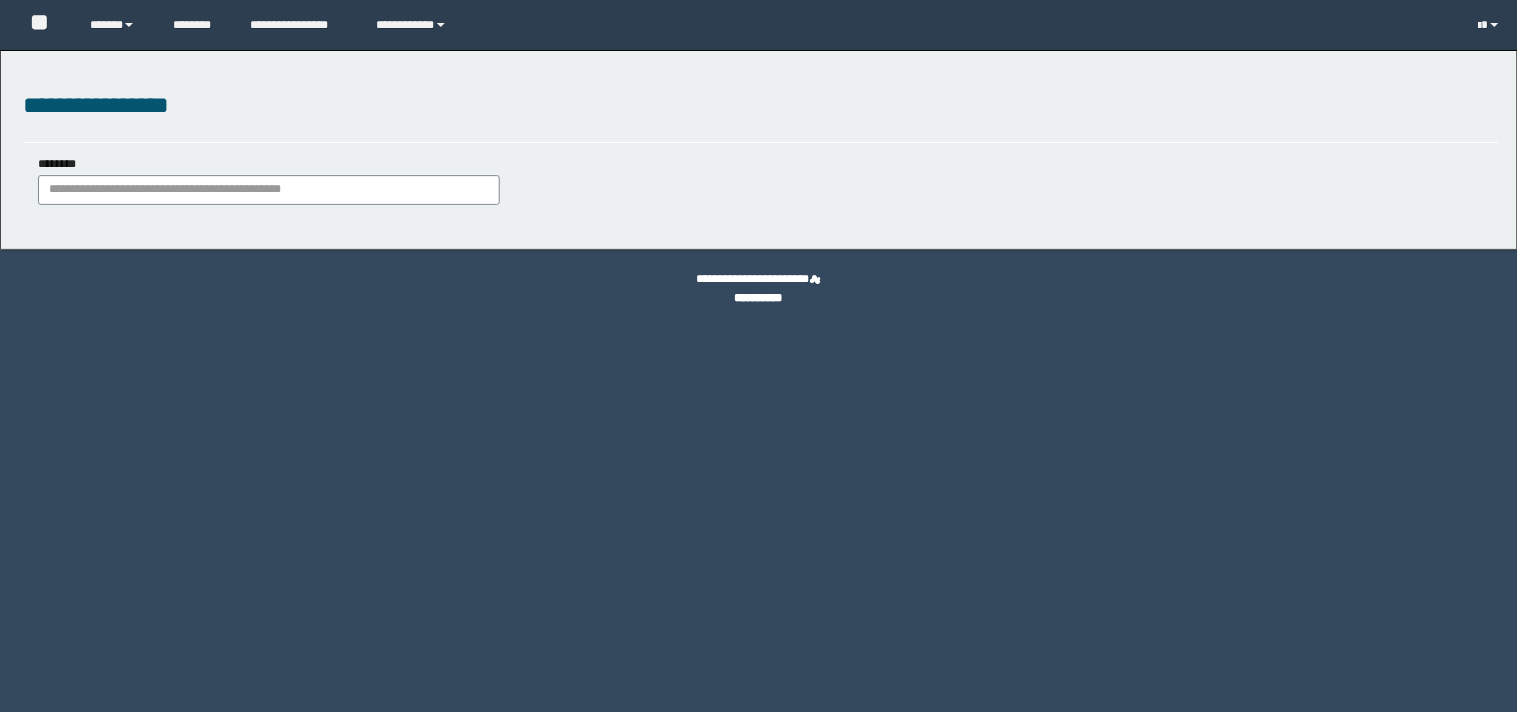 scroll, scrollTop: 0, scrollLeft: 0, axis: both 